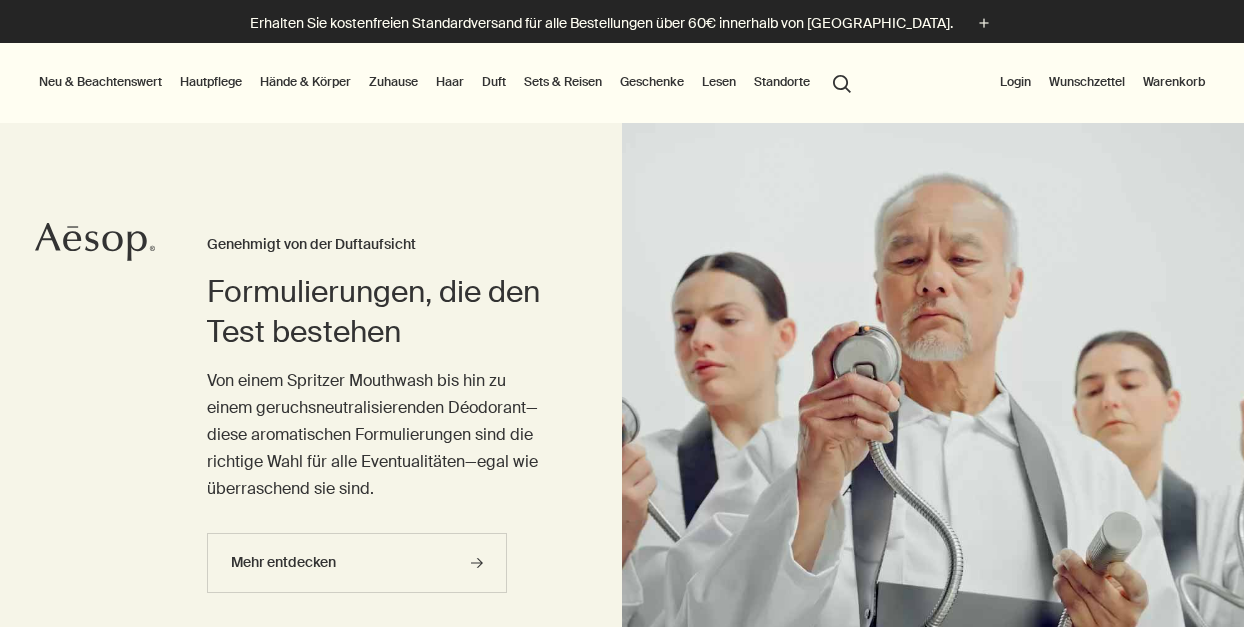 scroll, scrollTop: 0, scrollLeft: 0, axis: both 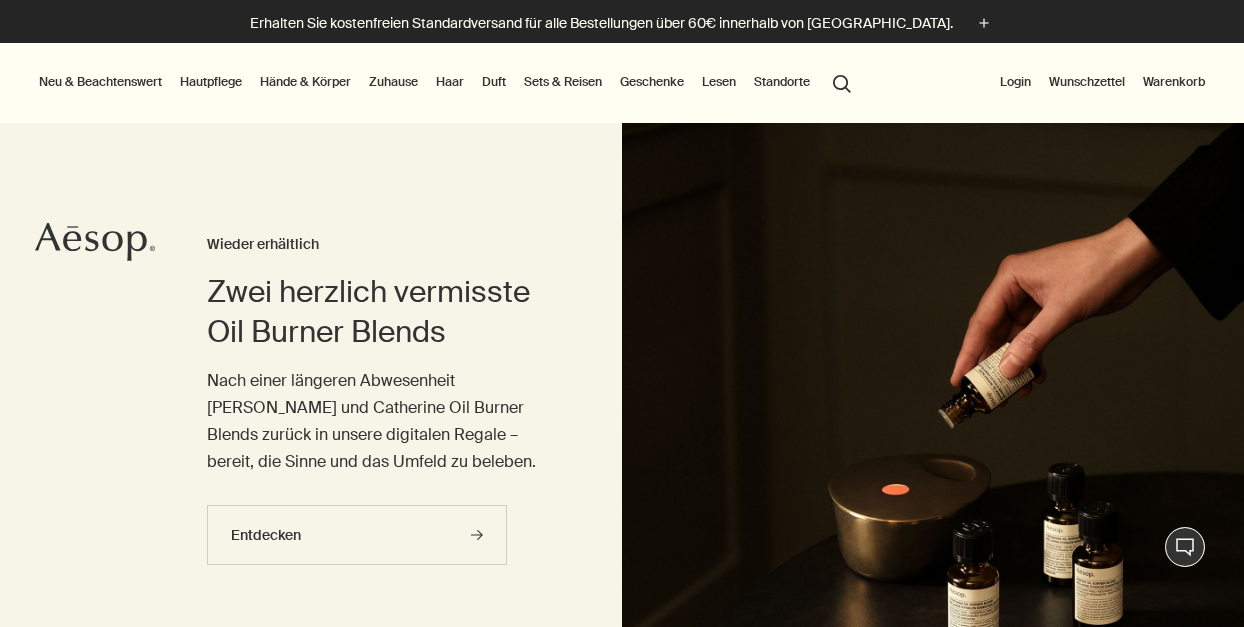 click on "Hautpflege" at bounding box center [211, 82] 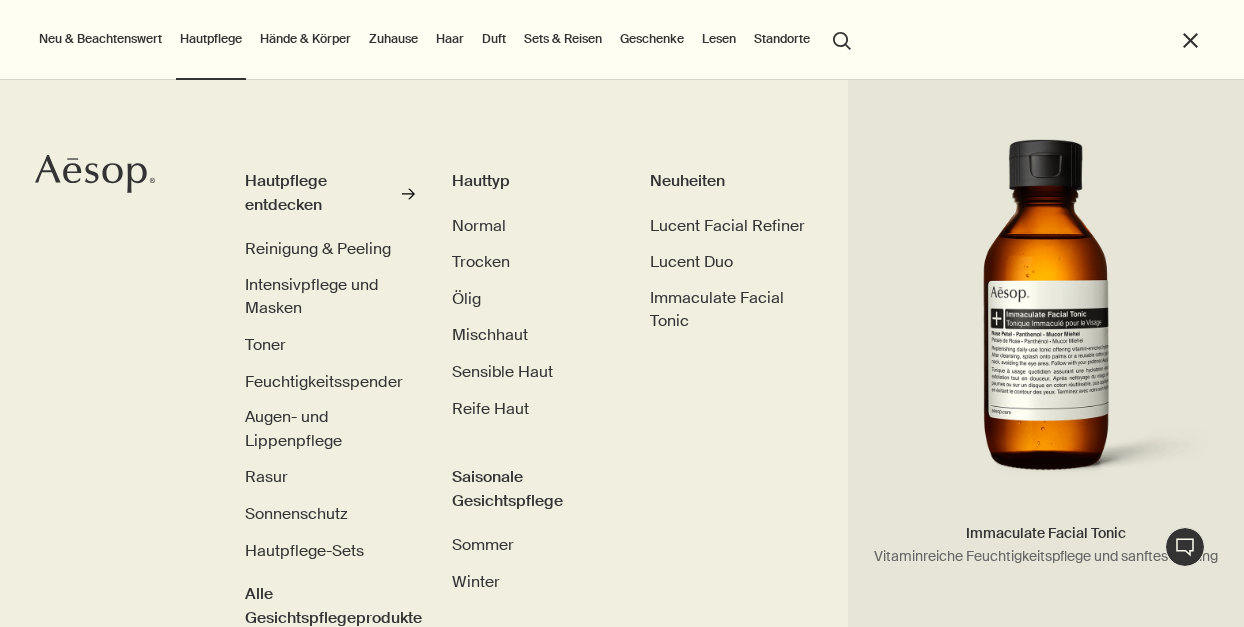 scroll, scrollTop: 1, scrollLeft: 0, axis: vertical 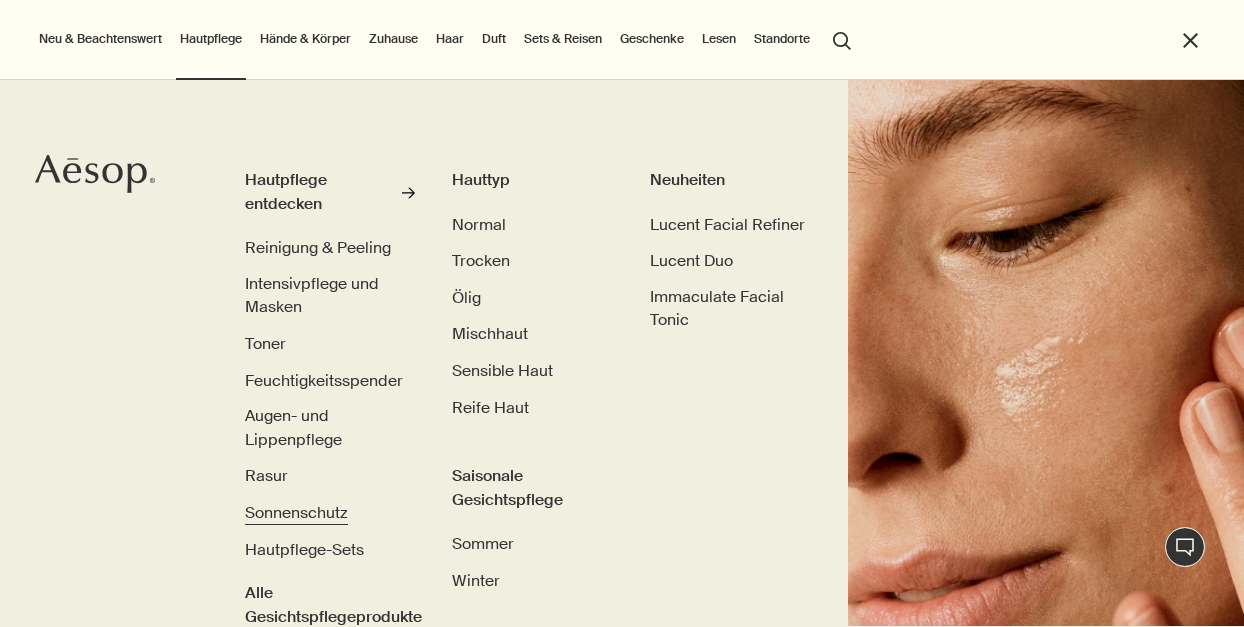 click on "Sonnenschutz" at bounding box center (296, 513) 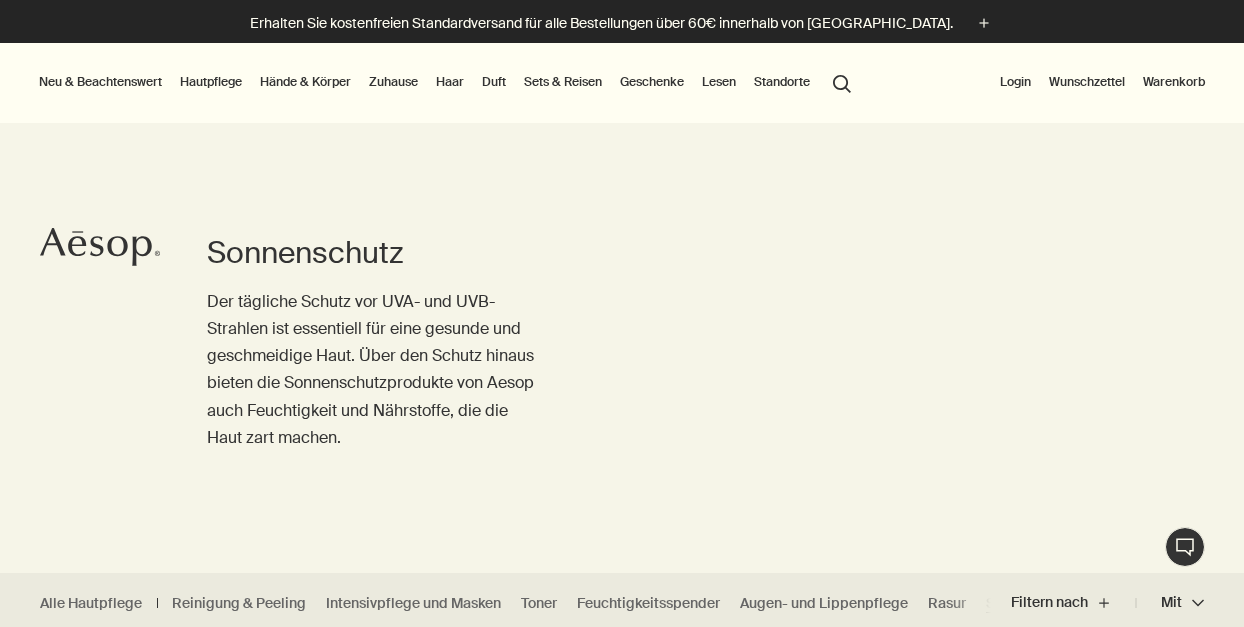 scroll, scrollTop: 0, scrollLeft: 0, axis: both 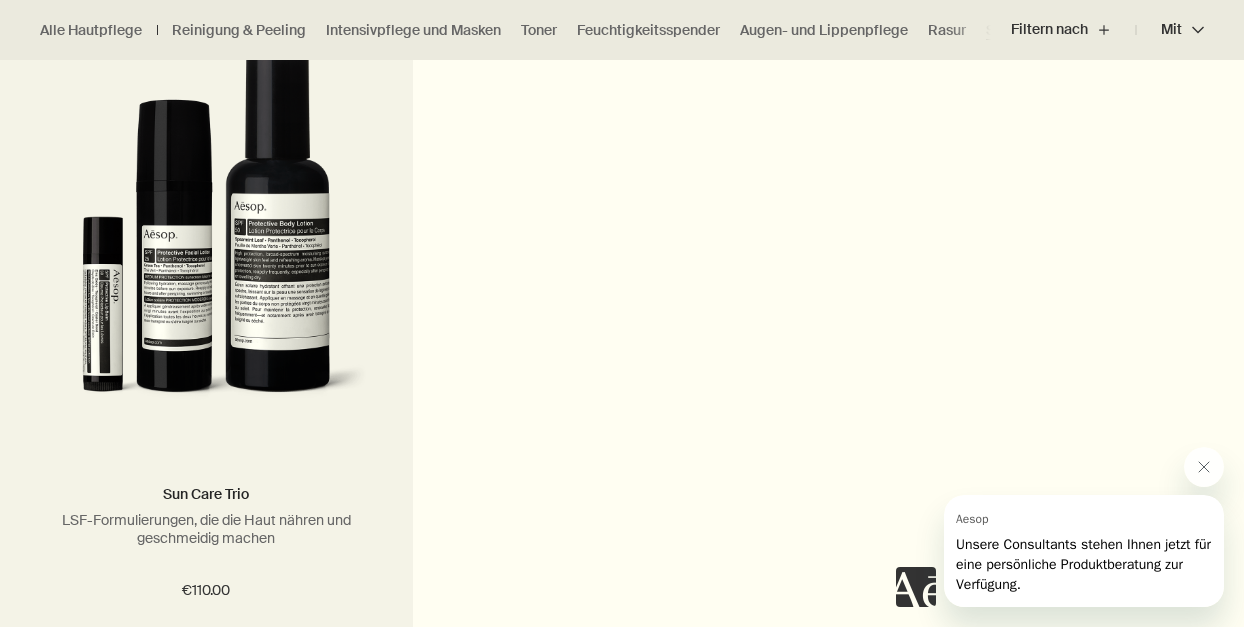 click at bounding box center [206, 238] 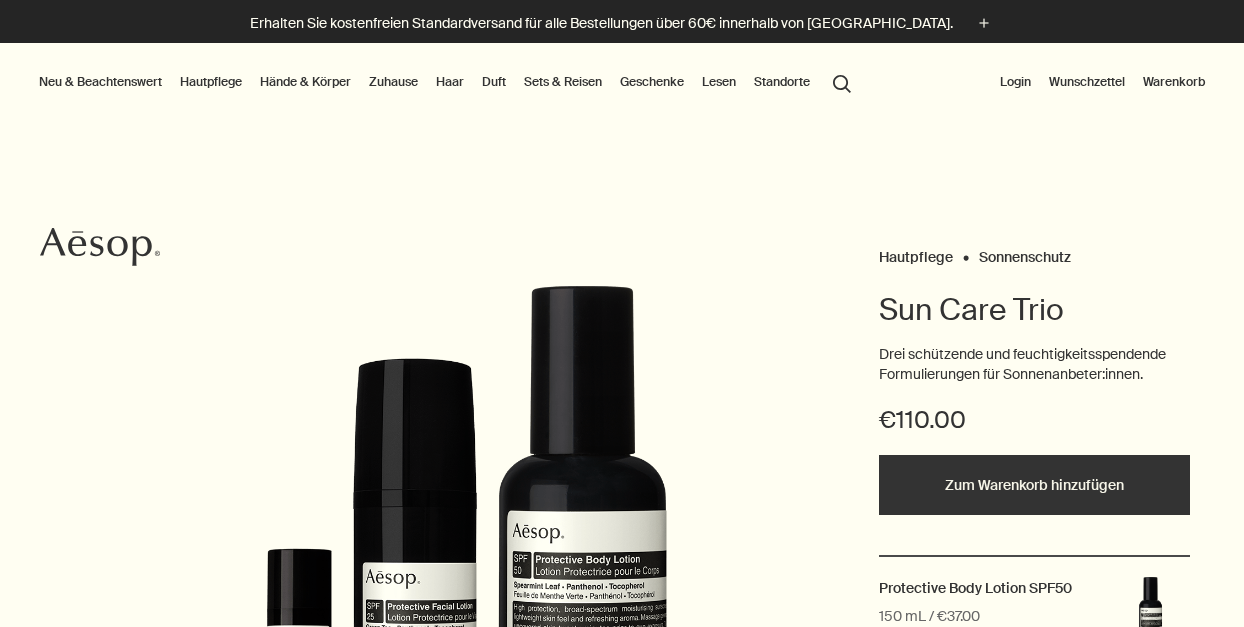 scroll, scrollTop: 0, scrollLeft: 0, axis: both 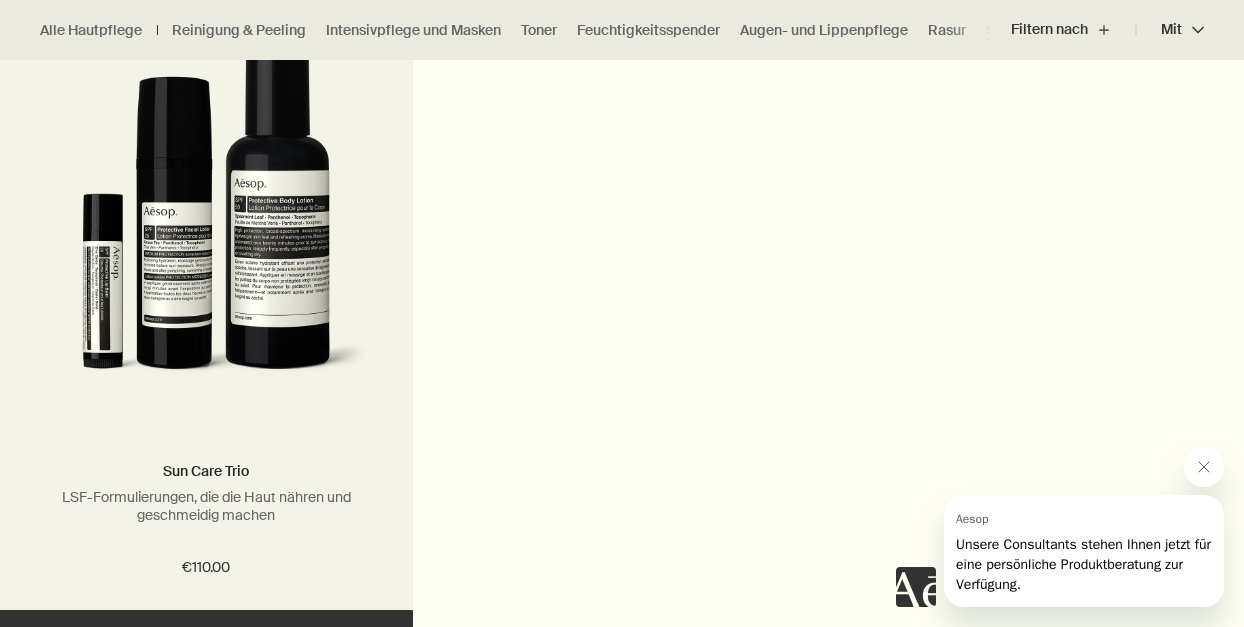 click at bounding box center [206, 215] 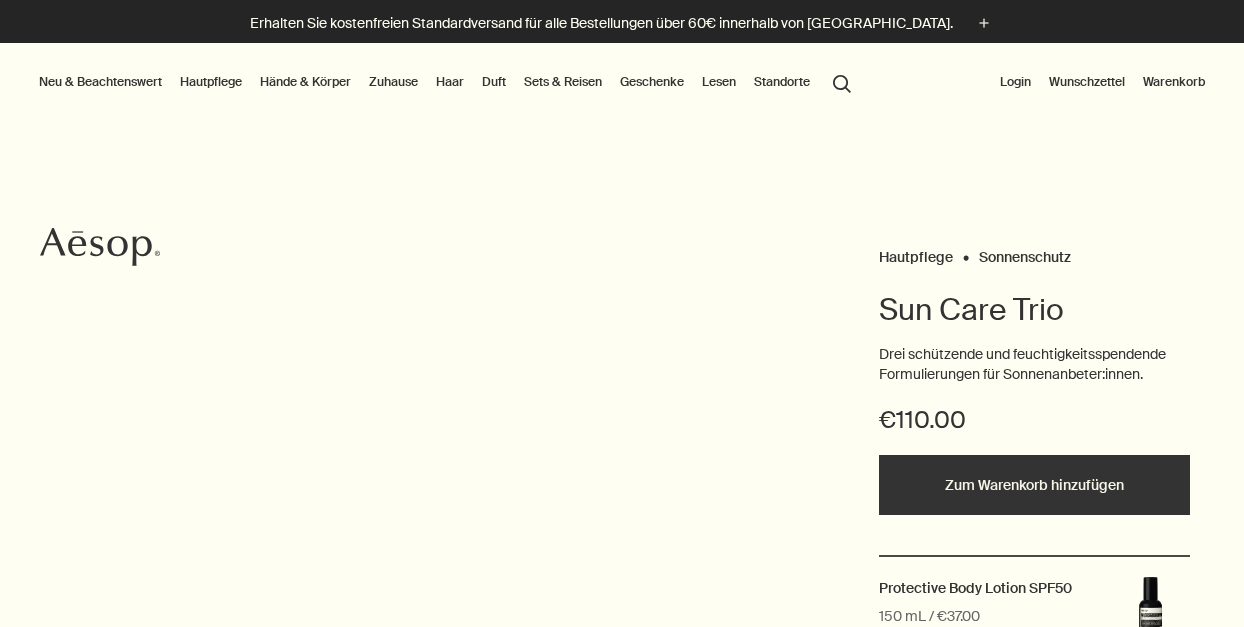 scroll, scrollTop: 0, scrollLeft: 0, axis: both 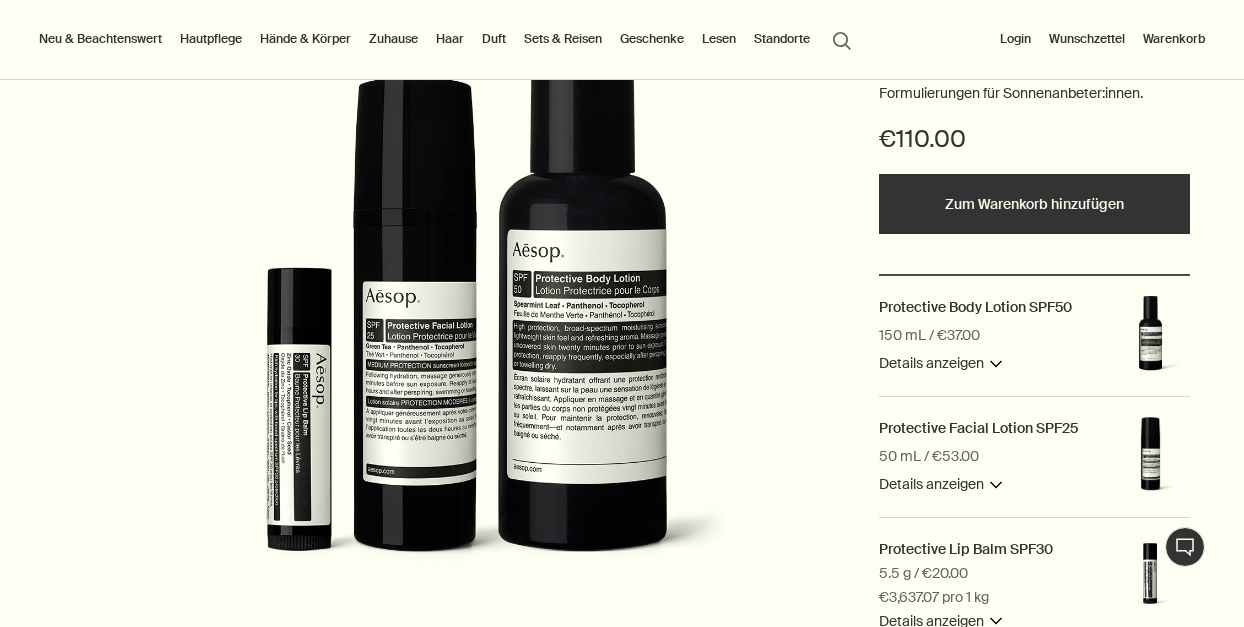 click on "Sets & Reisen" at bounding box center [563, 39] 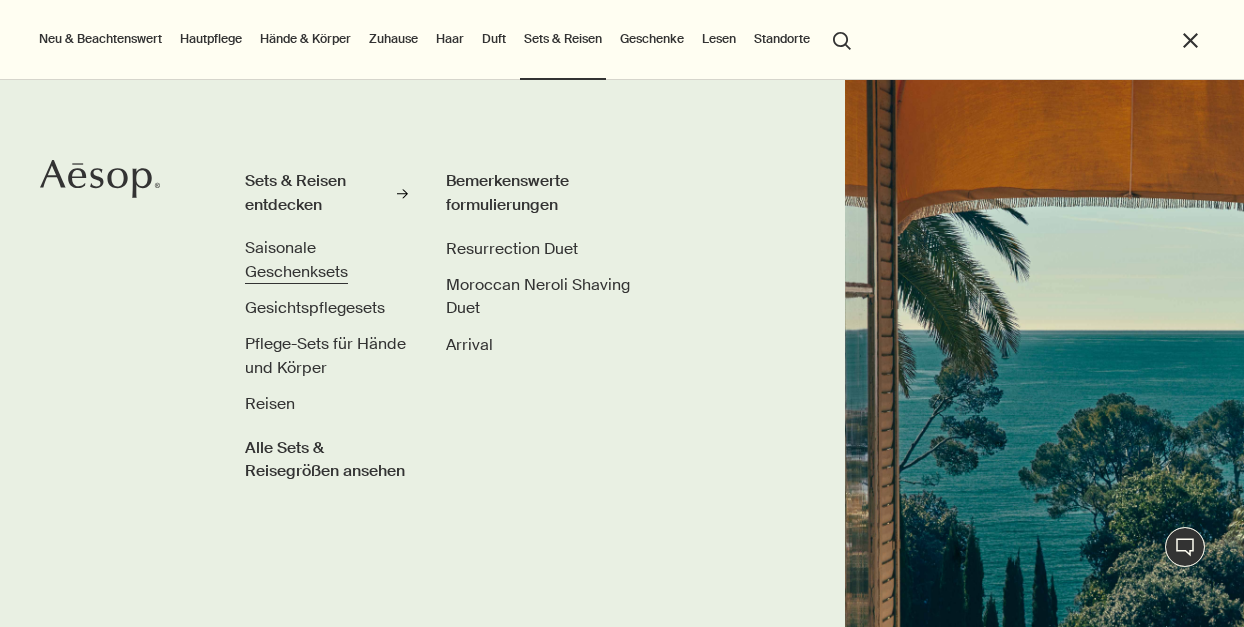 click on "Saisonale Geschenksets" at bounding box center [296, 260] 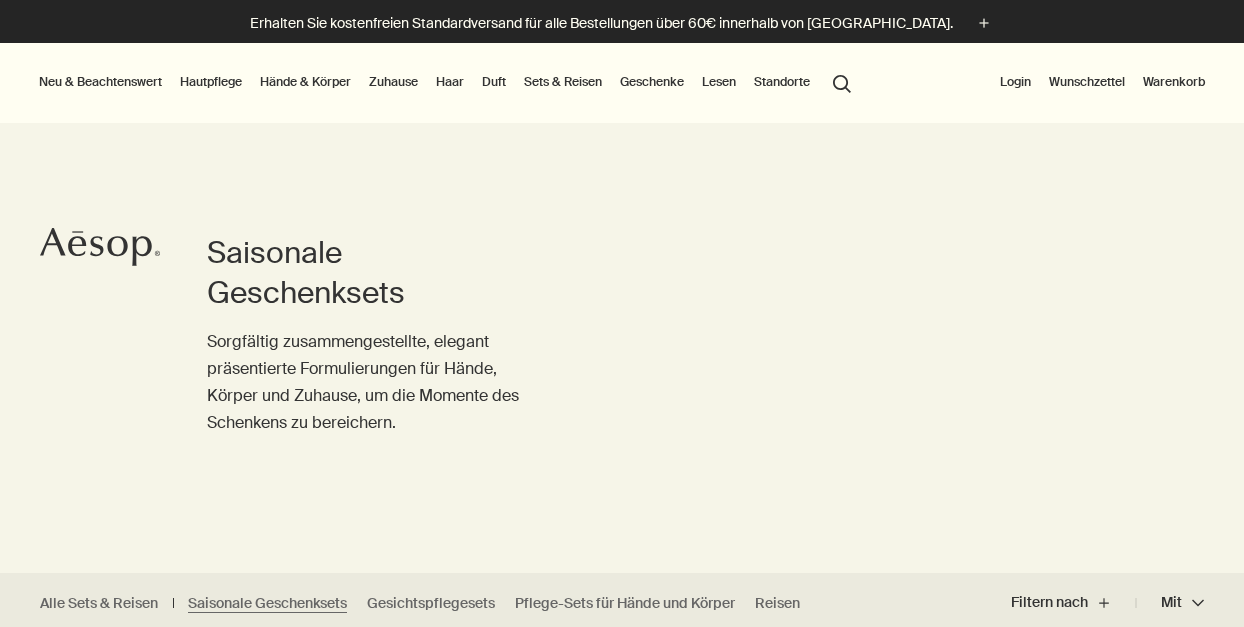 scroll, scrollTop: 0, scrollLeft: 0, axis: both 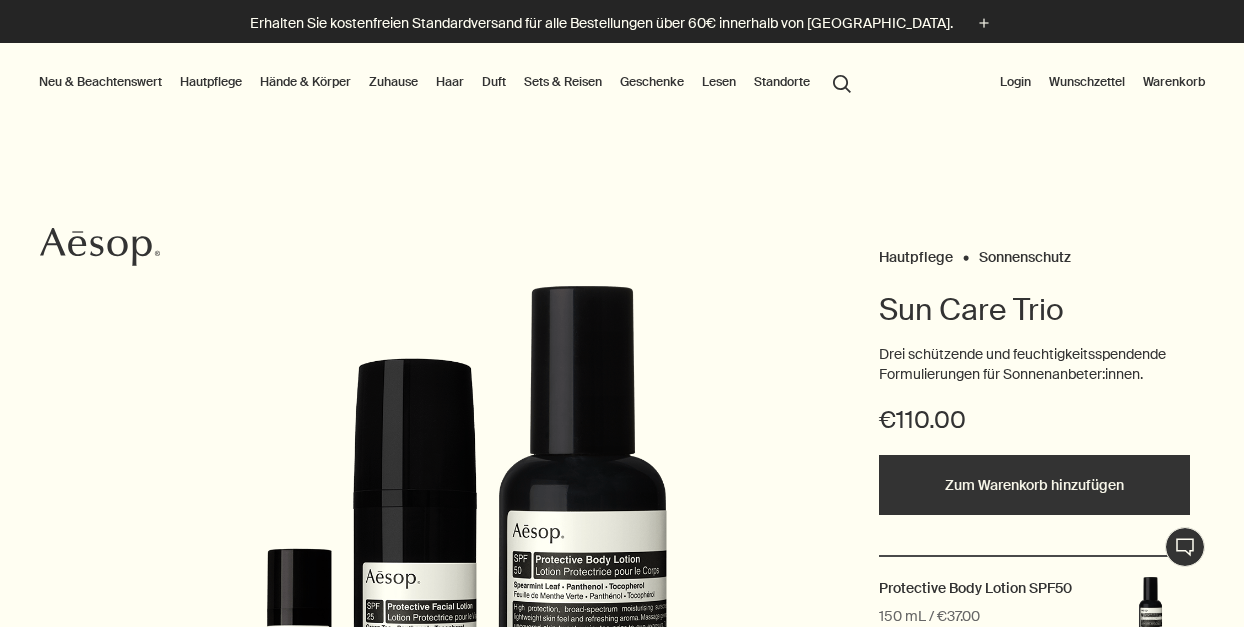 click on "Geschenke" at bounding box center [652, 82] 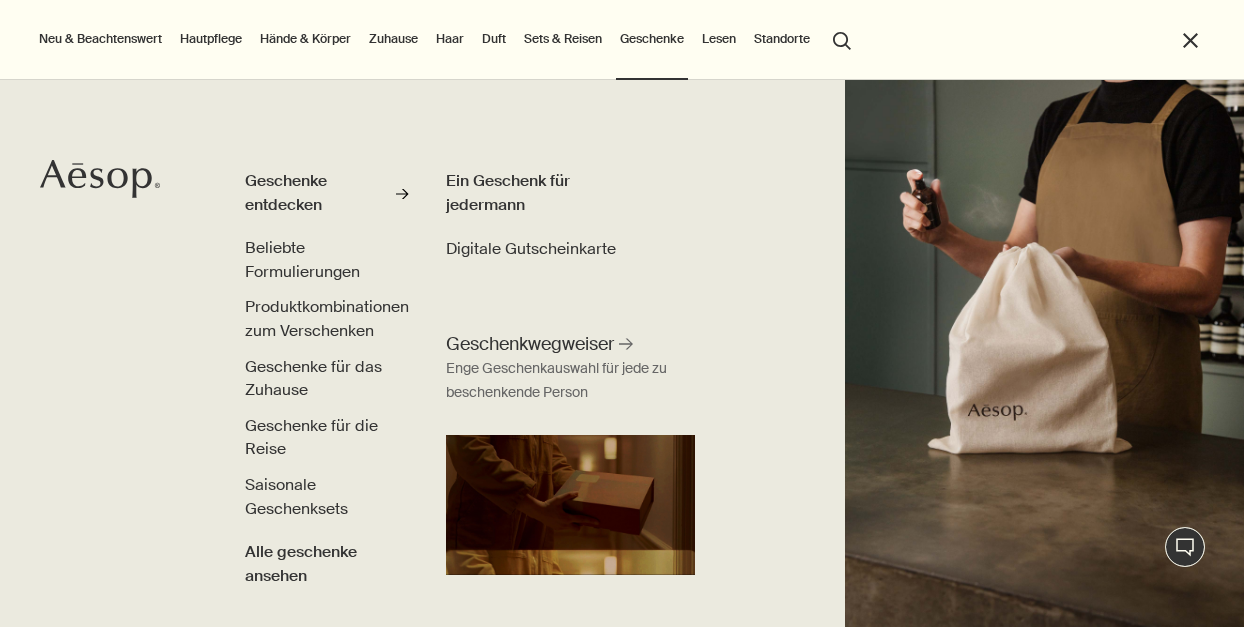 click on "Sets & Reisen" at bounding box center [563, 39] 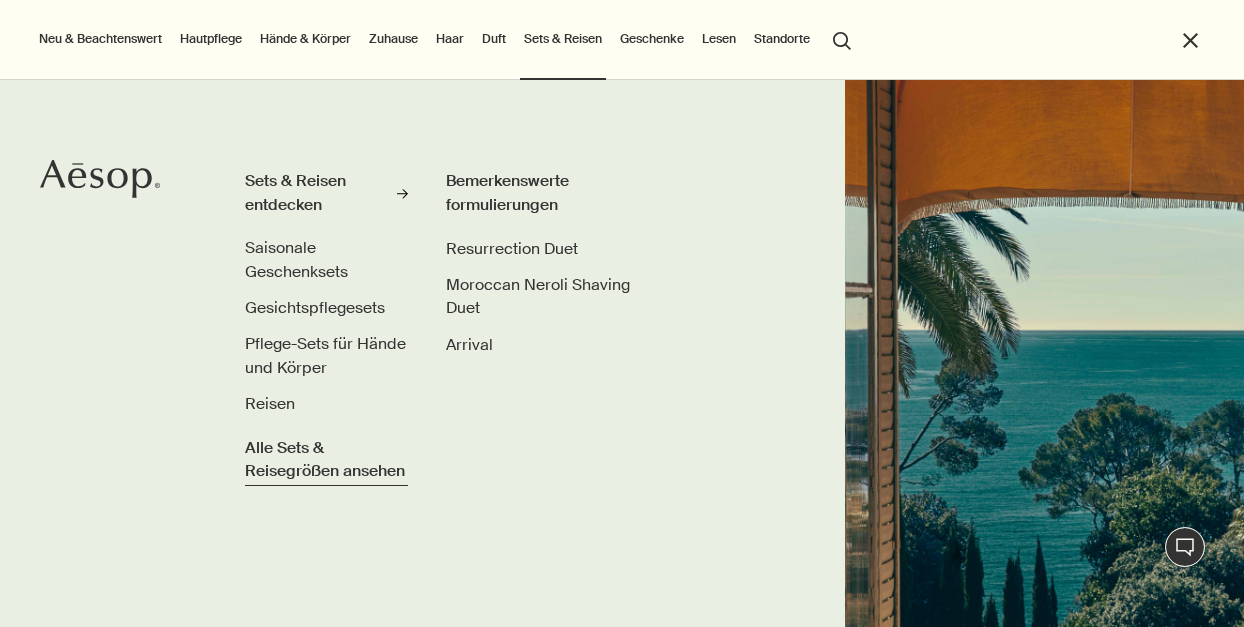 click on "Alle Sets & Reisegrößen ansehen" at bounding box center [327, 460] 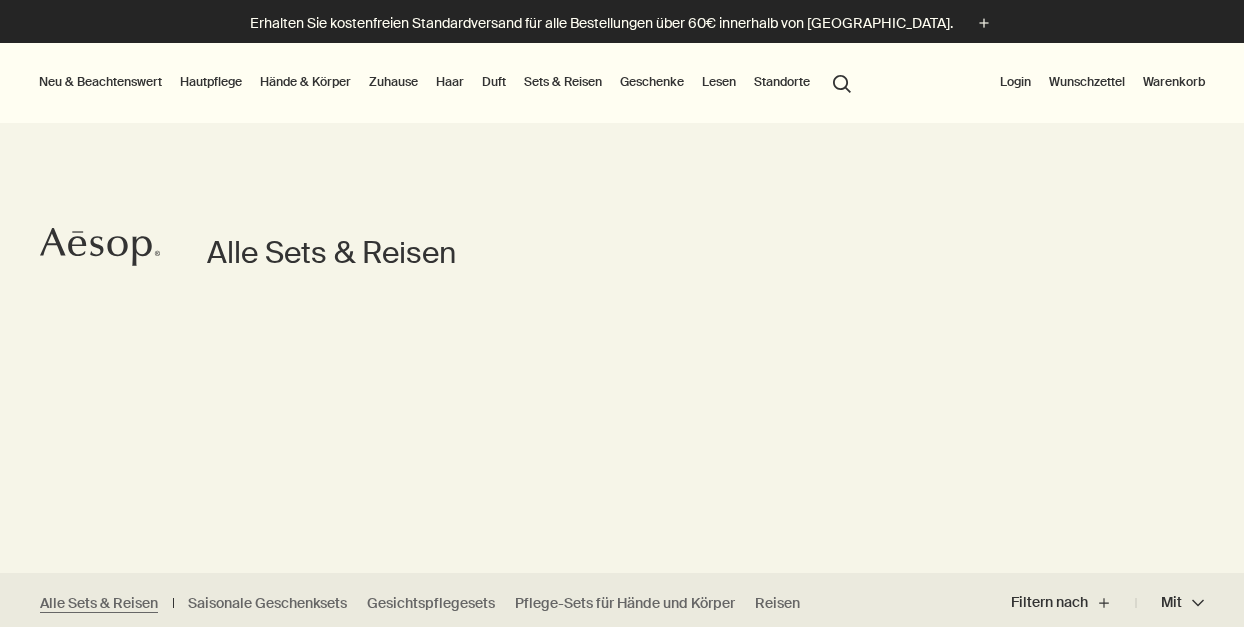 scroll, scrollTop: 0, scrollLeft: 0, axis: both 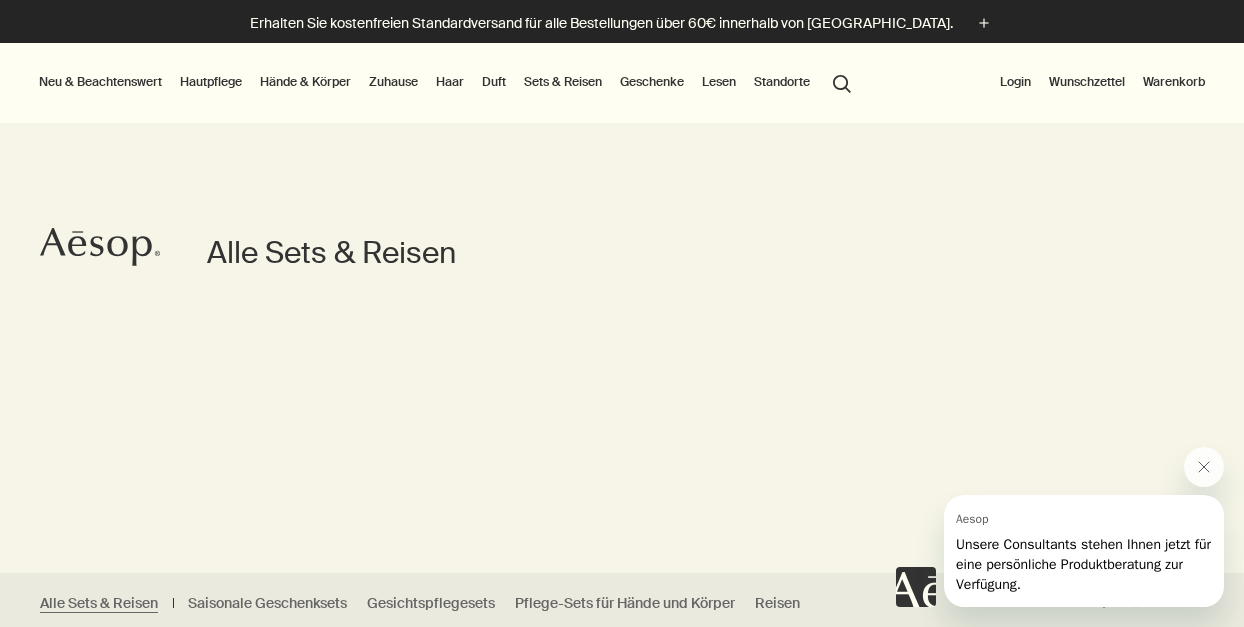 click on "Zuhause" at bounding box center [393, 82] 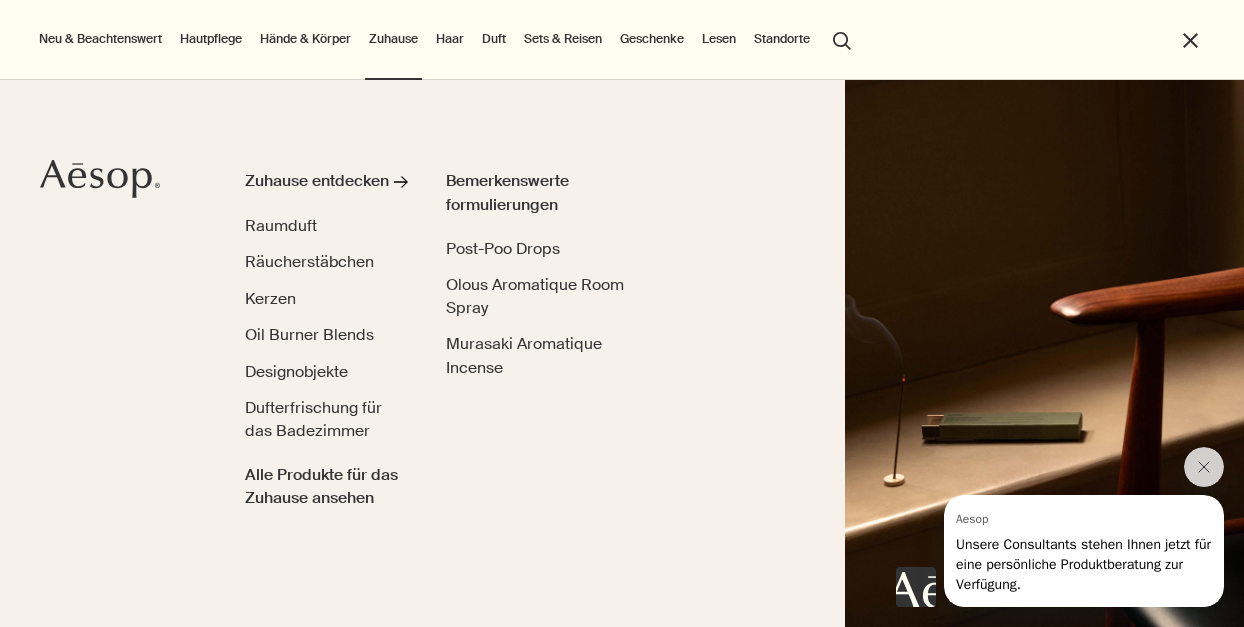 click on "Hände & Körper" at bounding box center [305, 39] 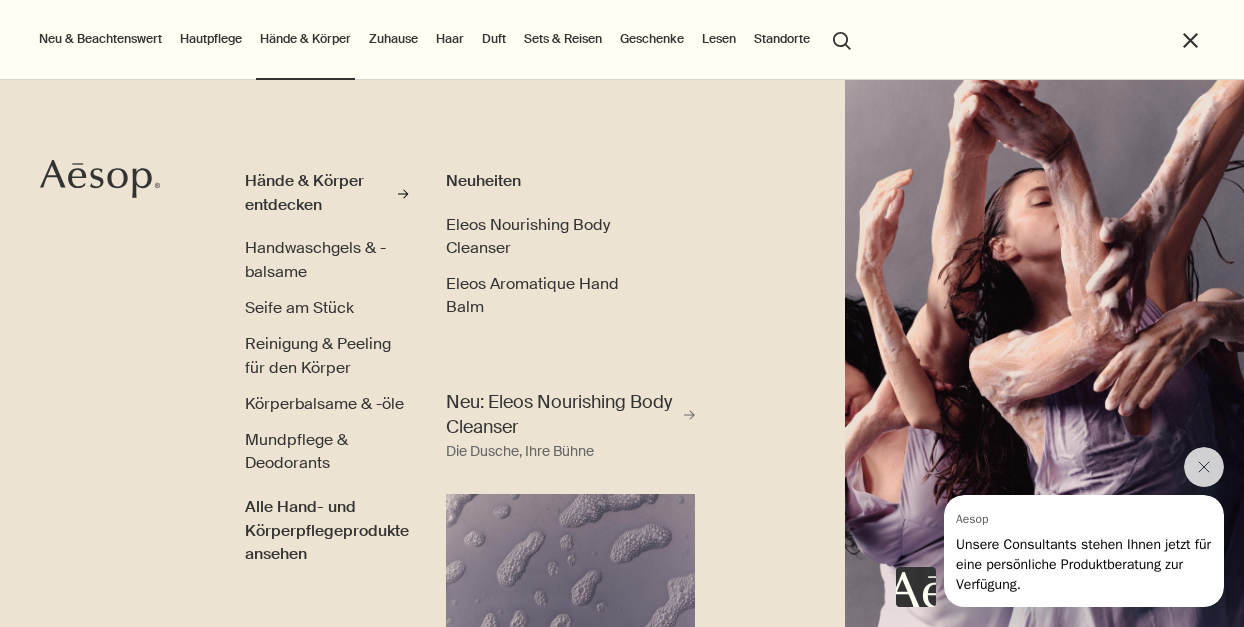 click on "Hautpflege" at bounding box center (211, 39) 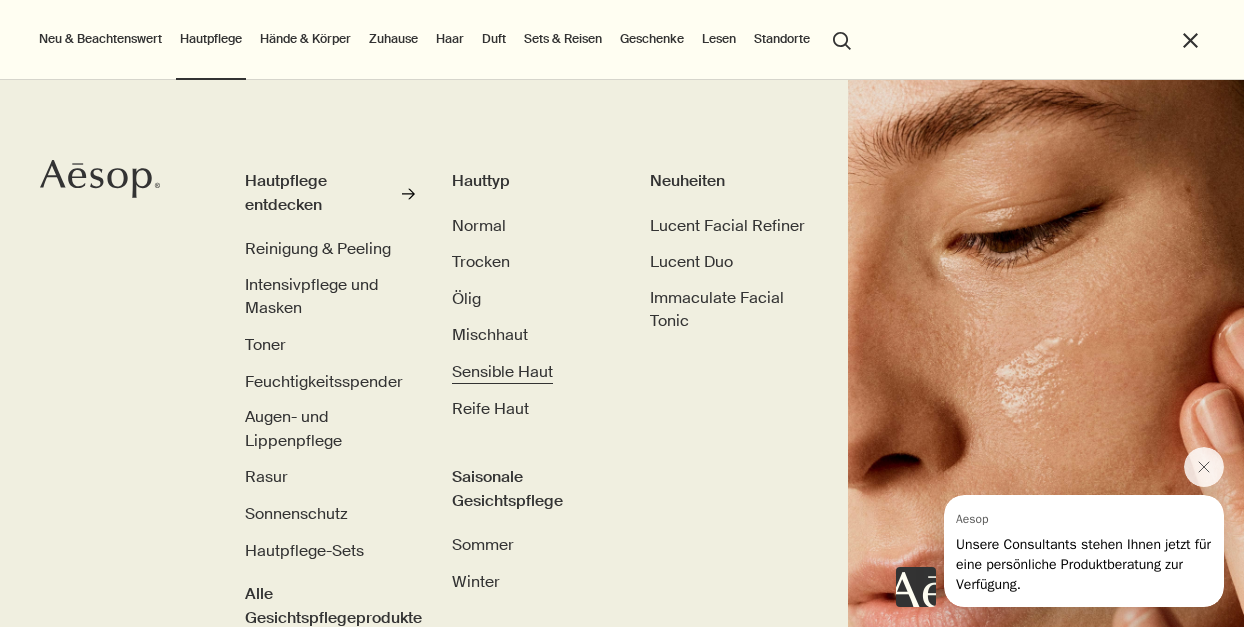 click on "Sensible Haut" at bounding box center (502, 372) 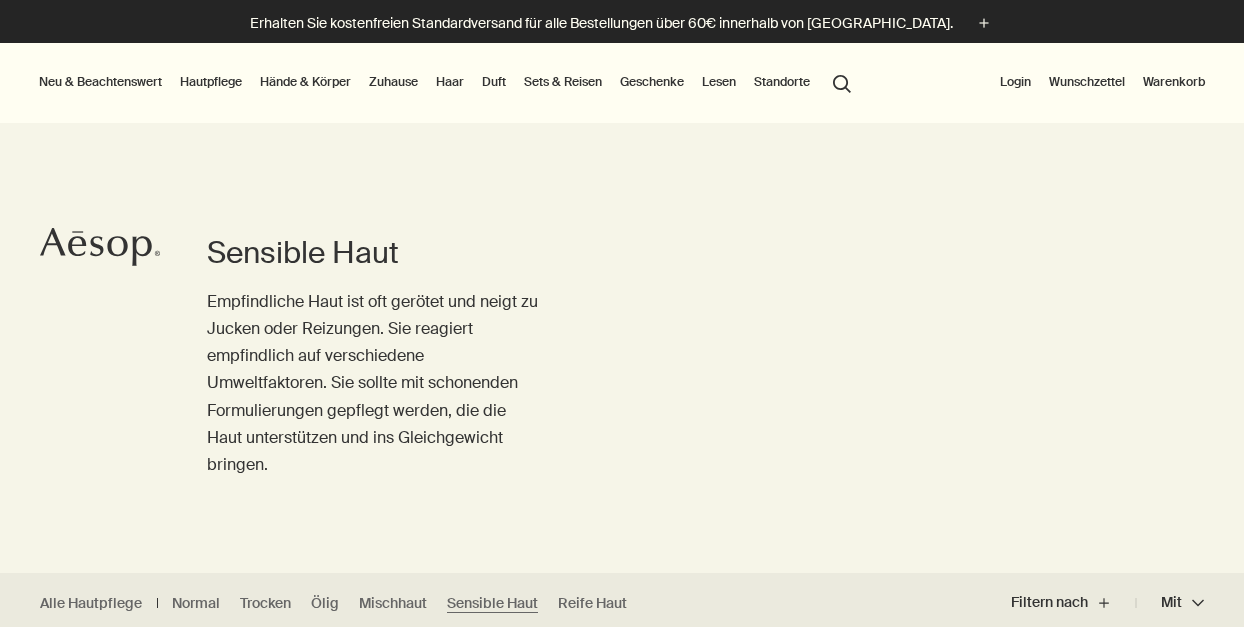 scroll, scrollTop: 65, scrollLeft: 0, axis: vertical 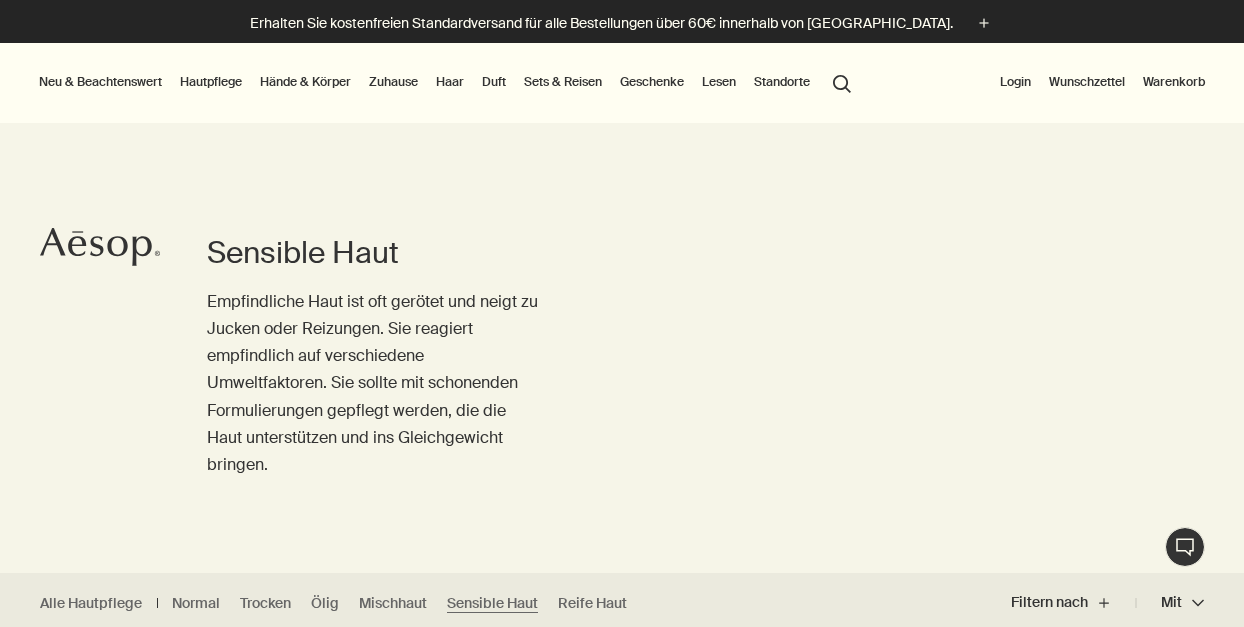 click on "Neu & Beachtenswert" at bounding box center (100, 82) 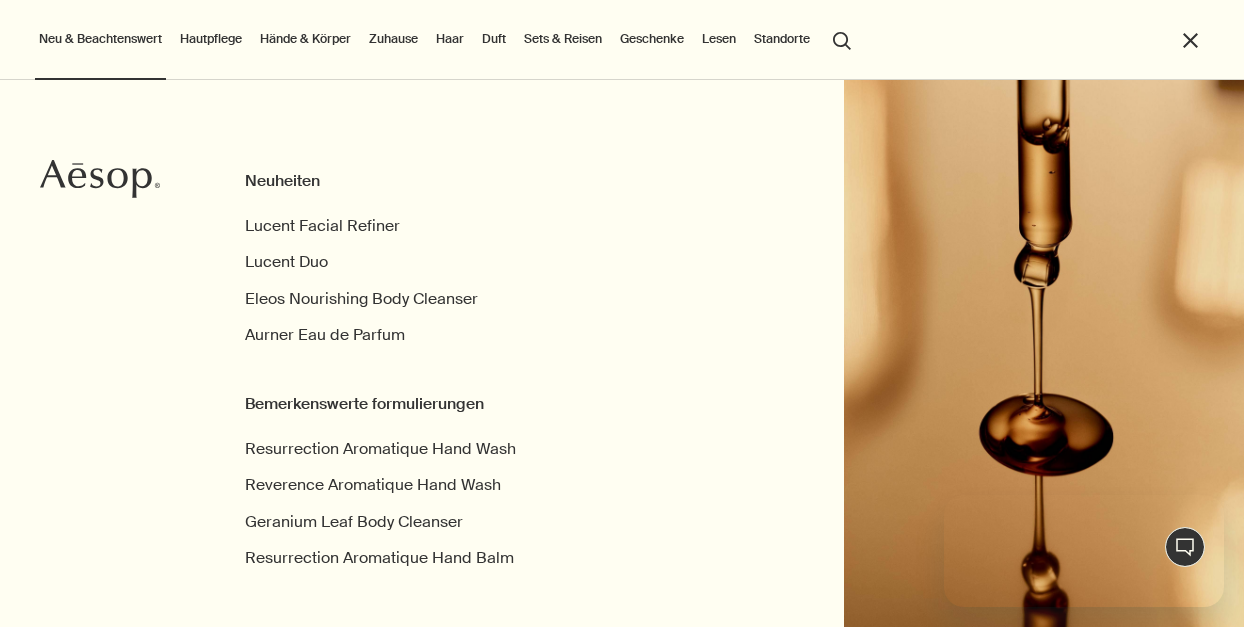 scroll, scrollTop: 0, scrollLeft: 0, axis: both 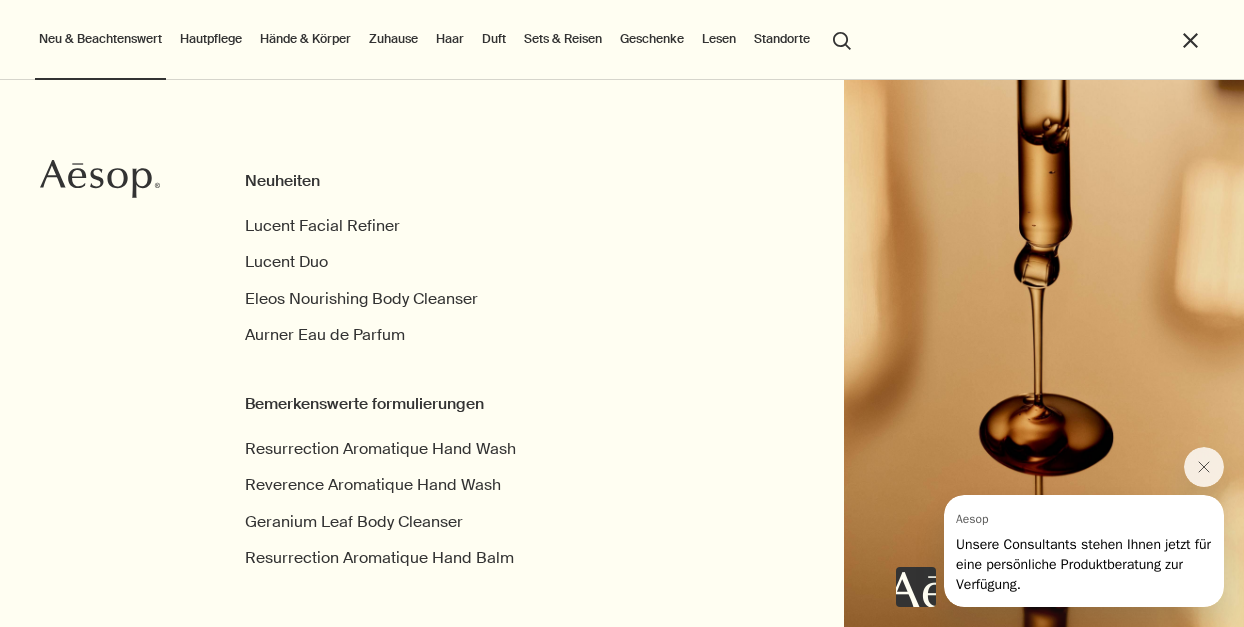 click on "Hände & Körper" at bounding box center (305, 39) 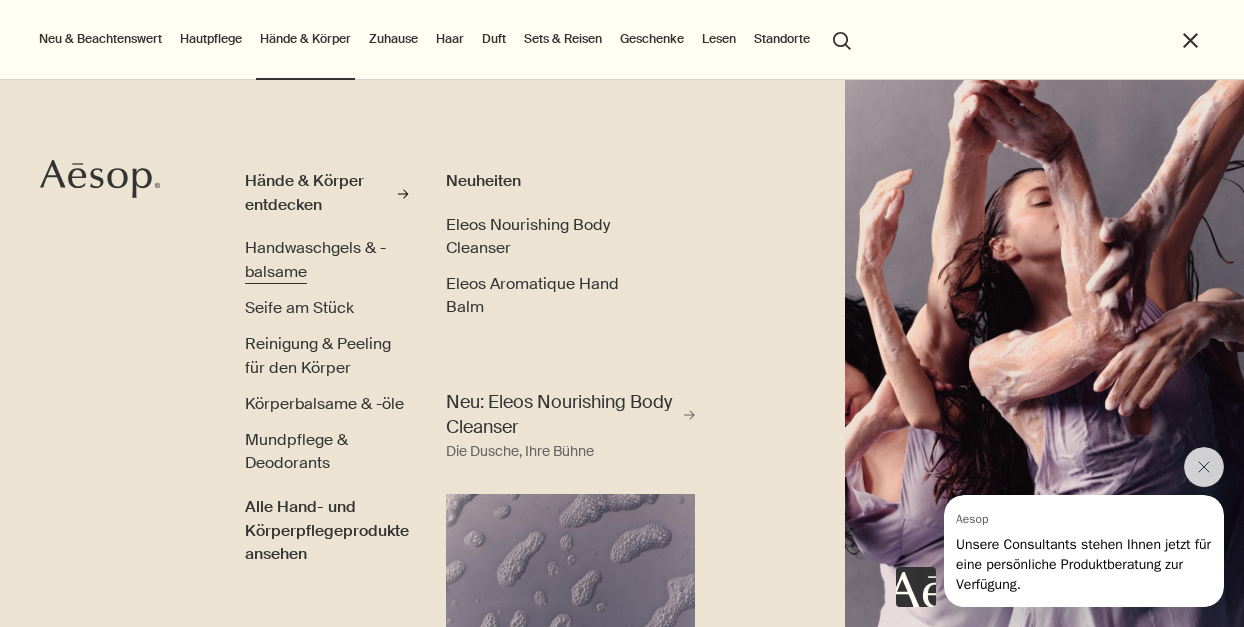 click on "Handwaschgels & -balsame" at bounding box center (315, 260) 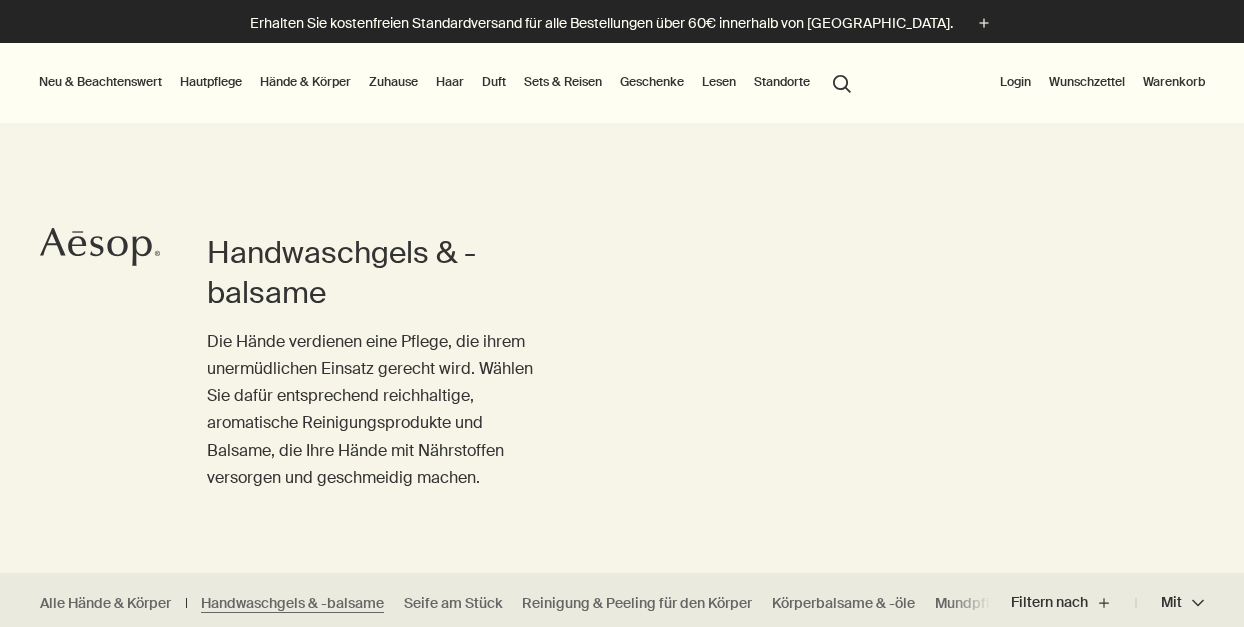scroll, scrollTop: 0, scrollLeft: 0, axis: both 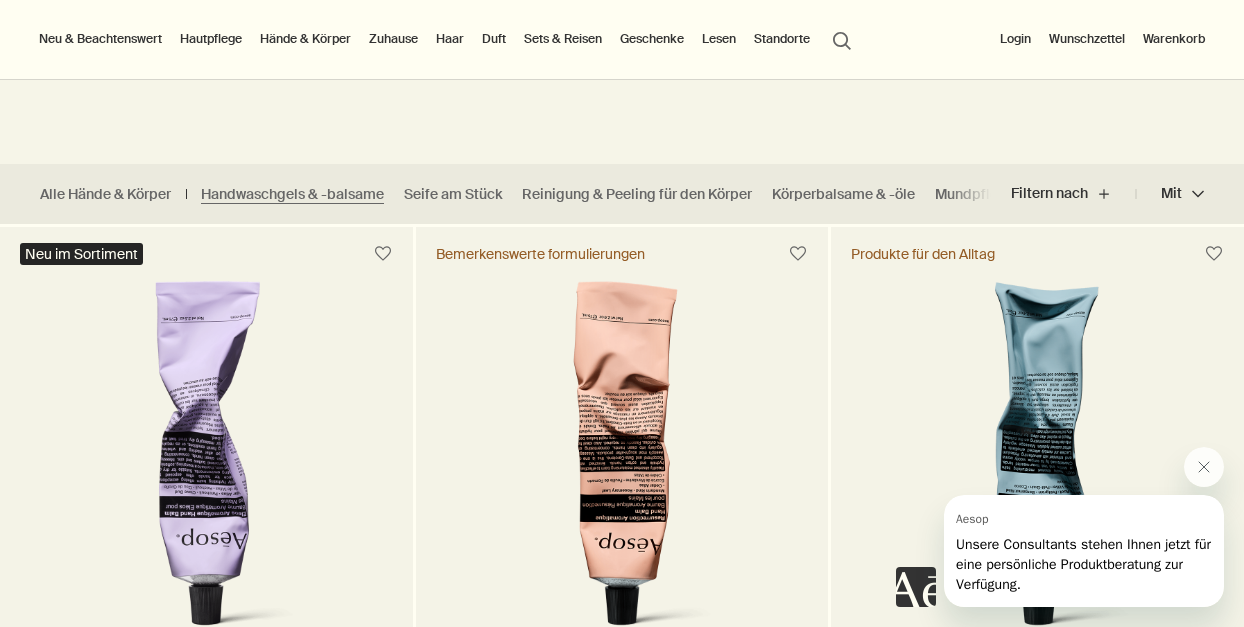 click on "Hände & Körper" at bounding box center (305, 39) 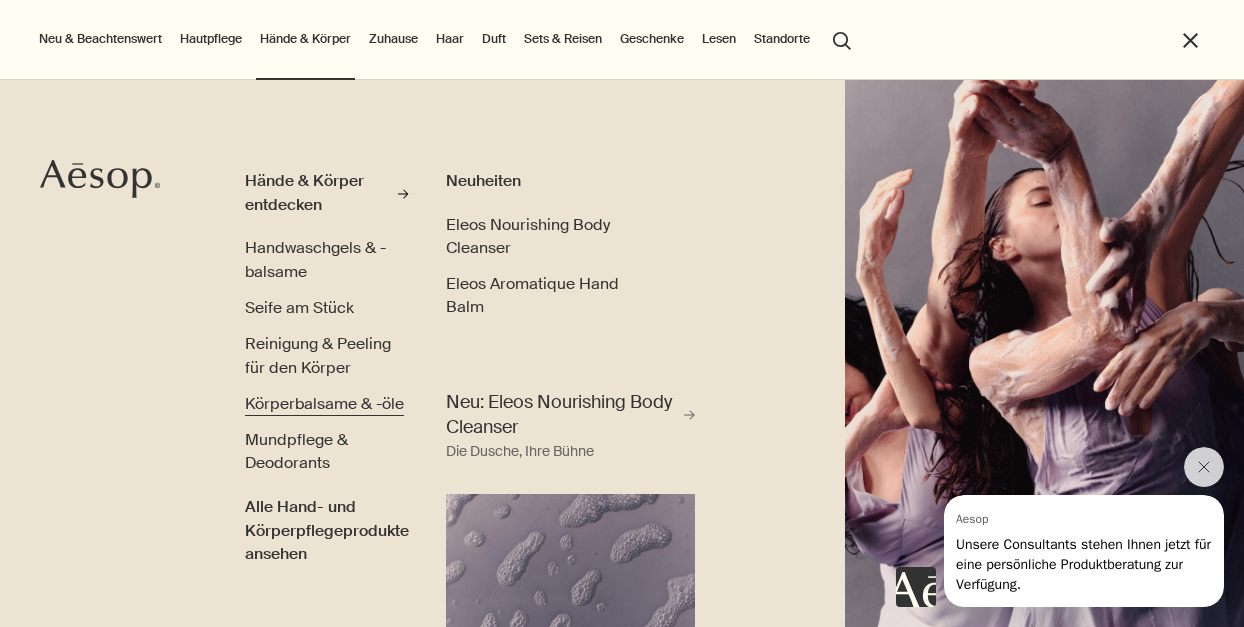 click on "Körperbalsame & -öle" at bounding box center (324, 404) 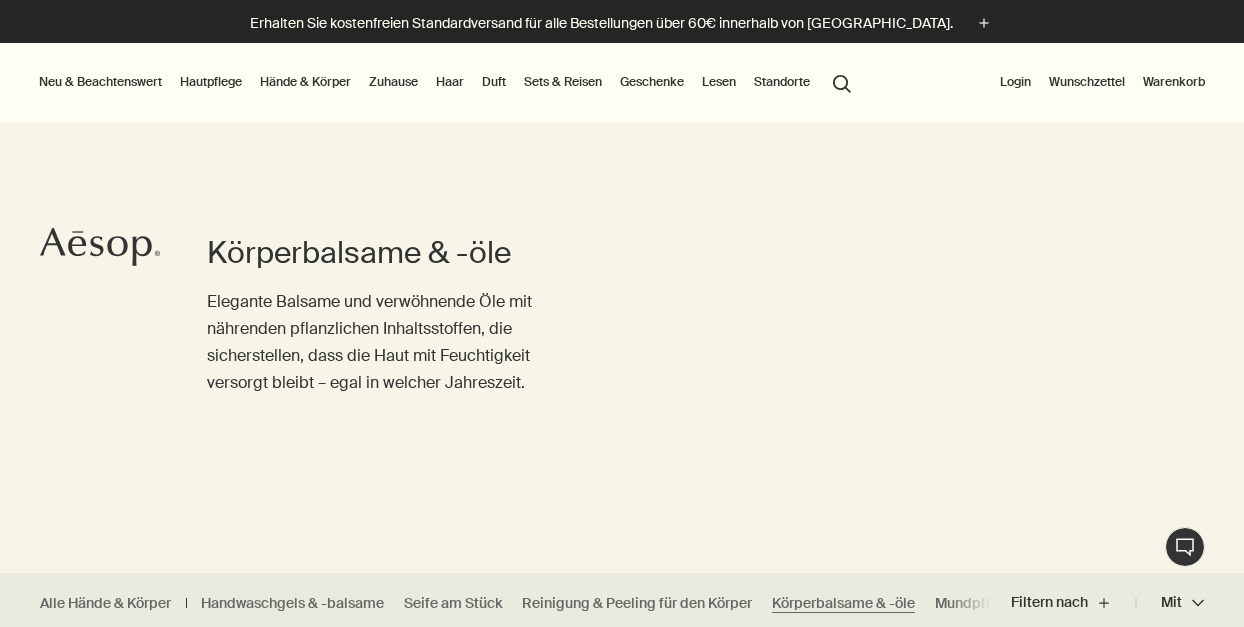 scroll, scrollTop: 0, scrollLeft: 0, axis: both 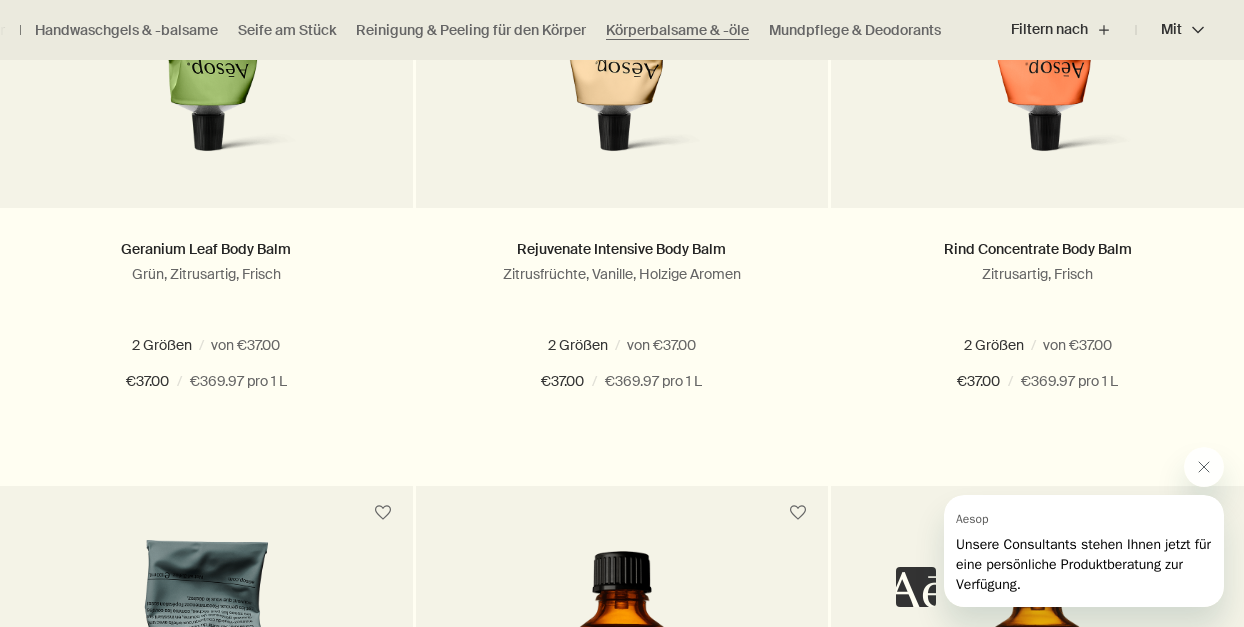click at bounding box center (1060, 527) 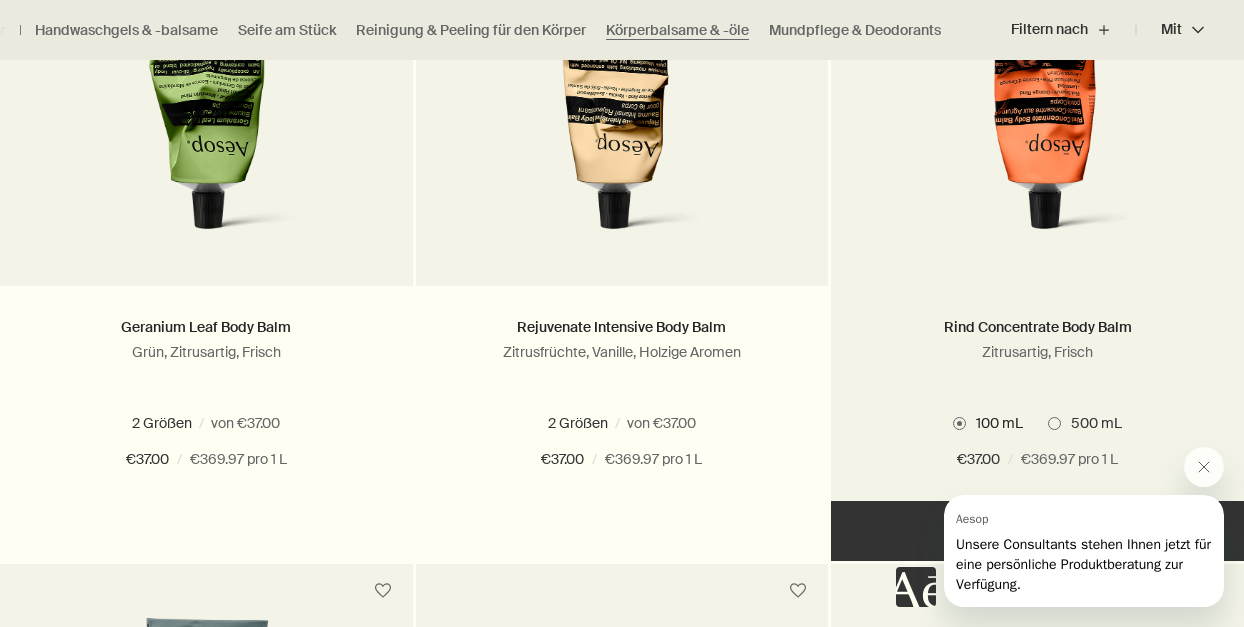 scroll, scrollTop: 910, scrollLeft: 0, axis: vertical 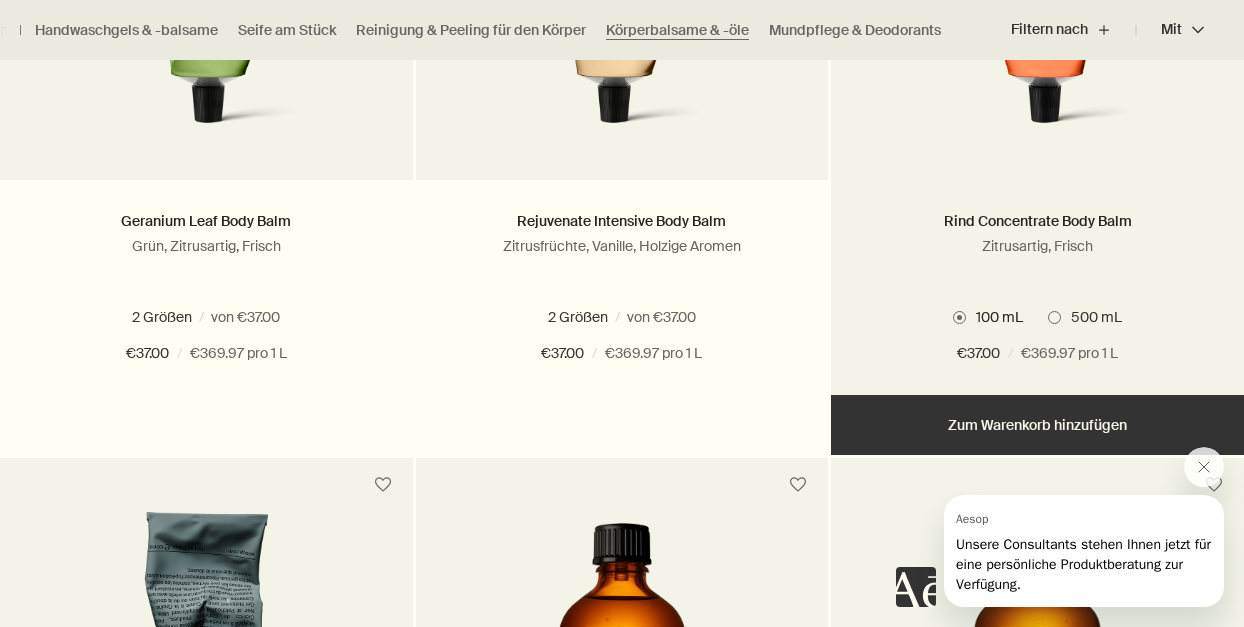 click on "Hinzufügen Zum Warenkorb hinzufügen" at bounding box center [1037, 425] 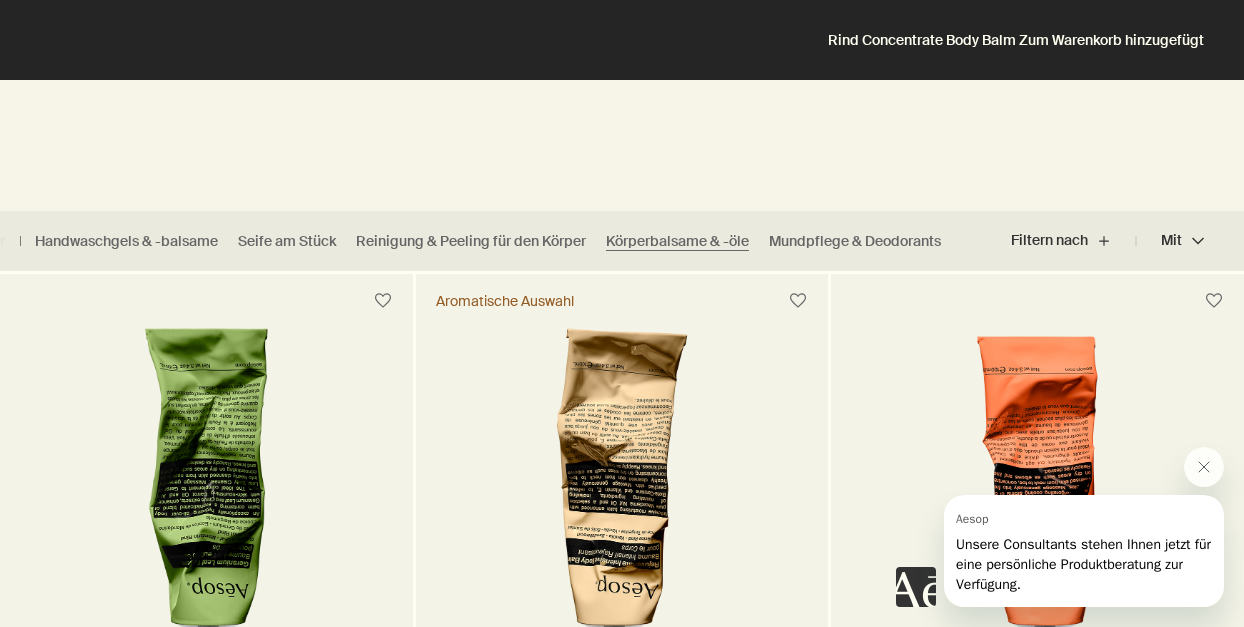 scroll, scrollTop: 0, scrollLeft: 0, axis: both 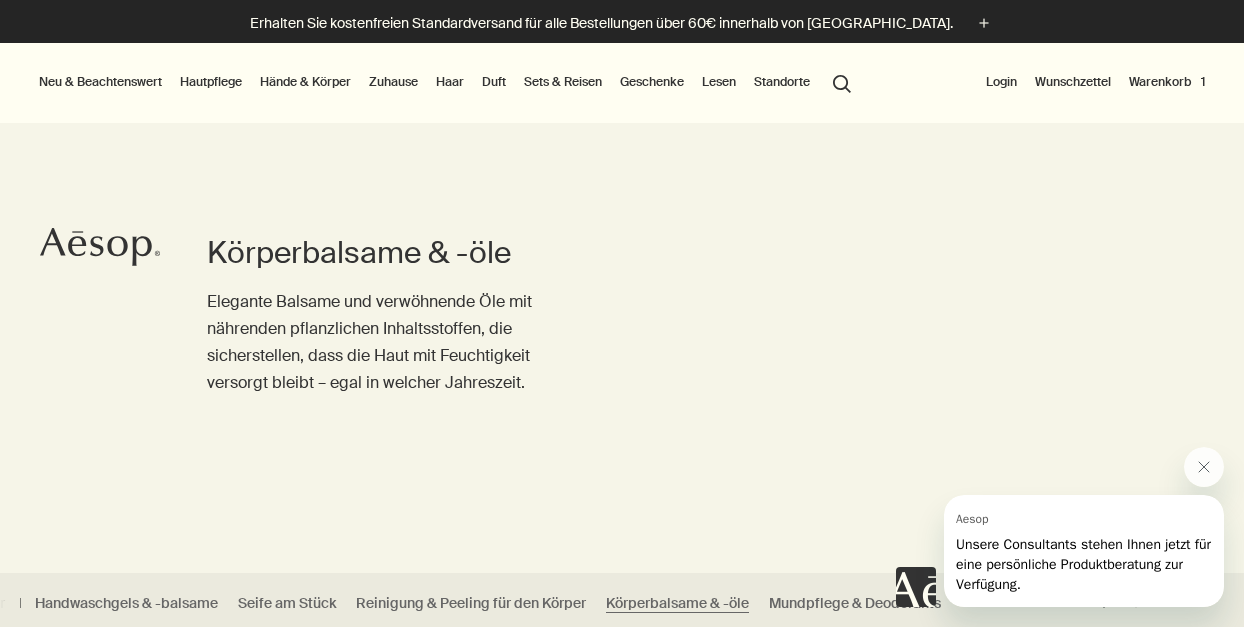 click on "Hände & Körper" at bounding box center (305, 82) 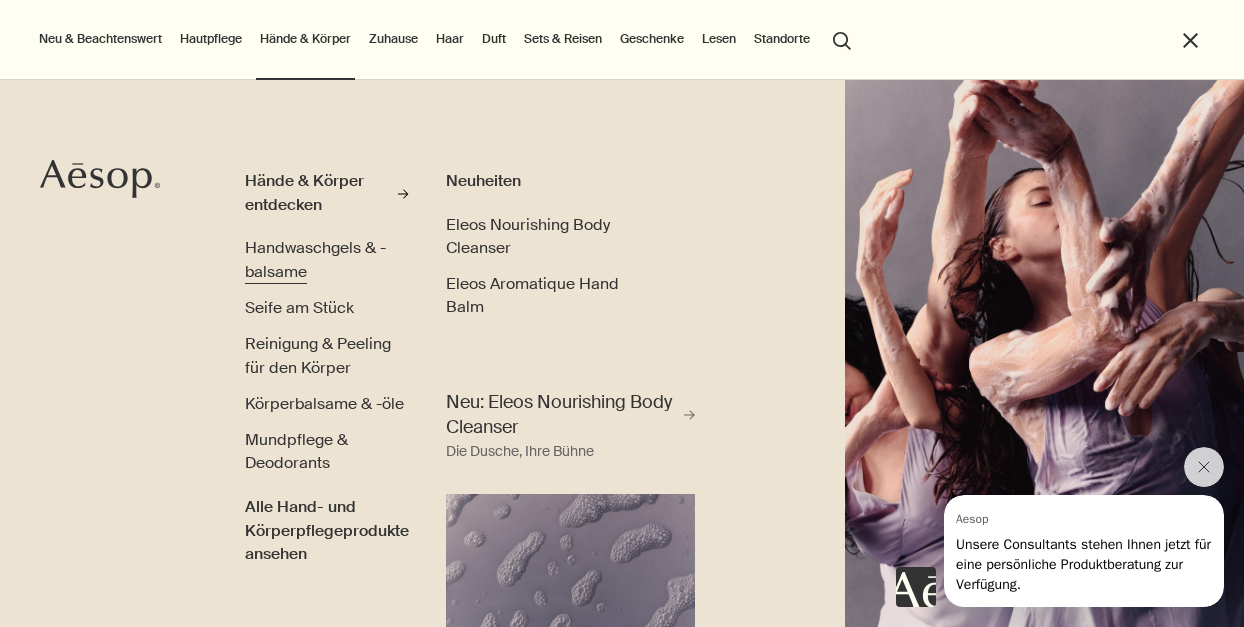 click on "Handwaschgels & -balsame" at bounding box center [315, 260] 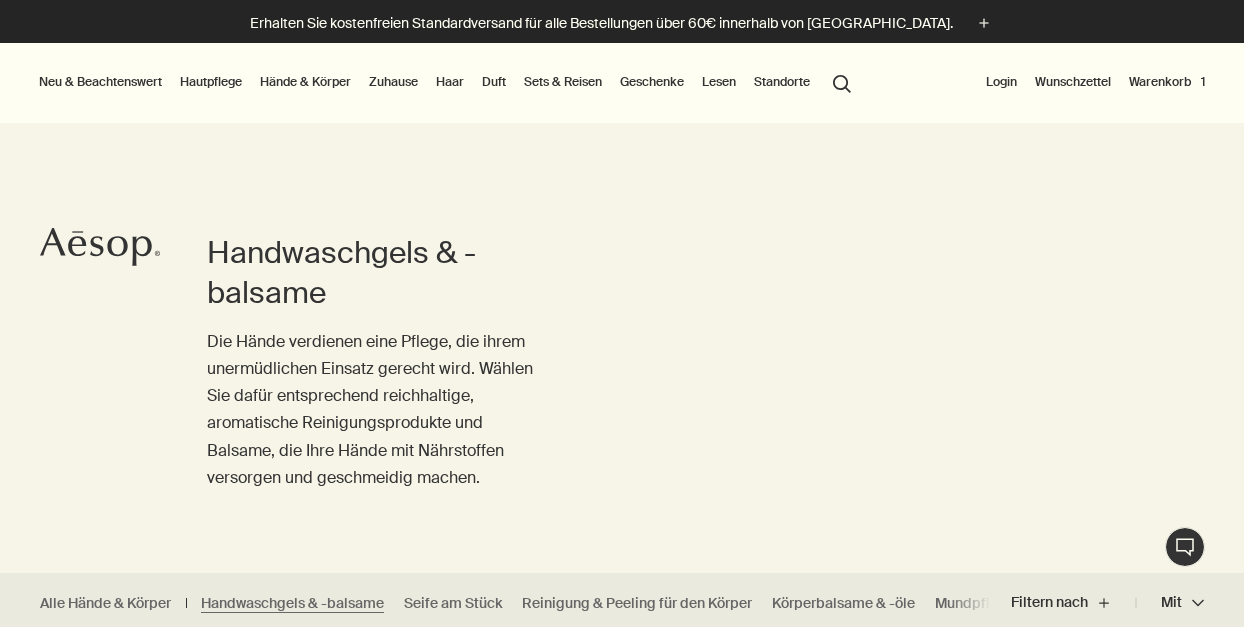 scroll, scrollTop: 0, scrollLeft: 0, axis: both 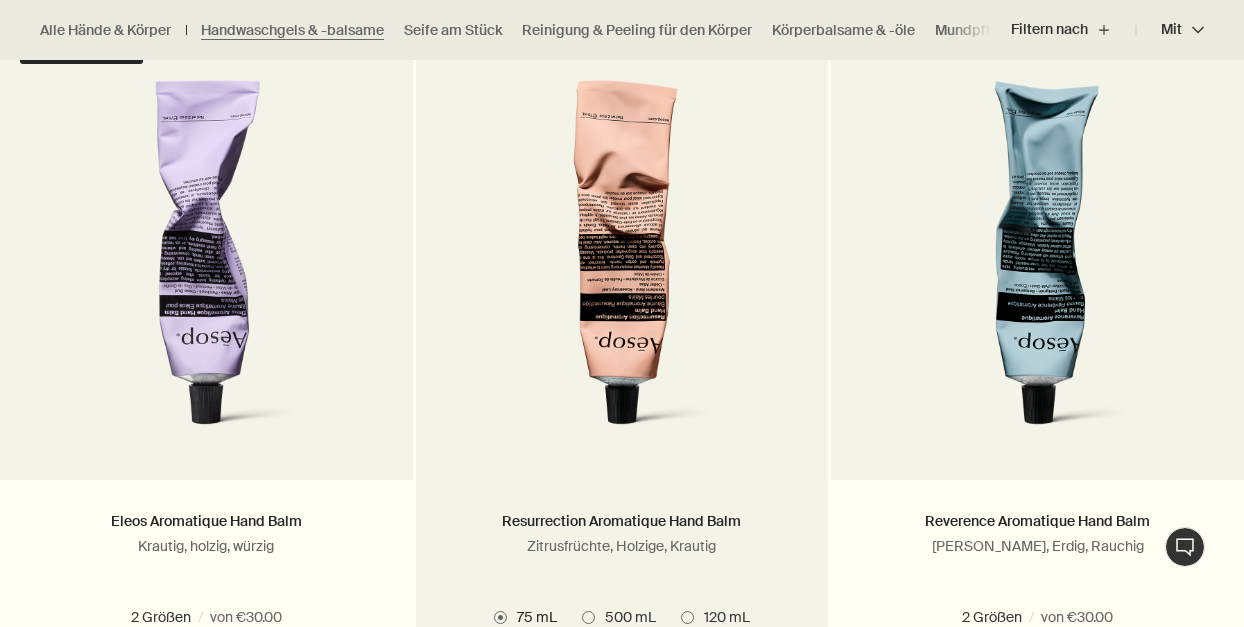 click at bounding box center (622, 265) 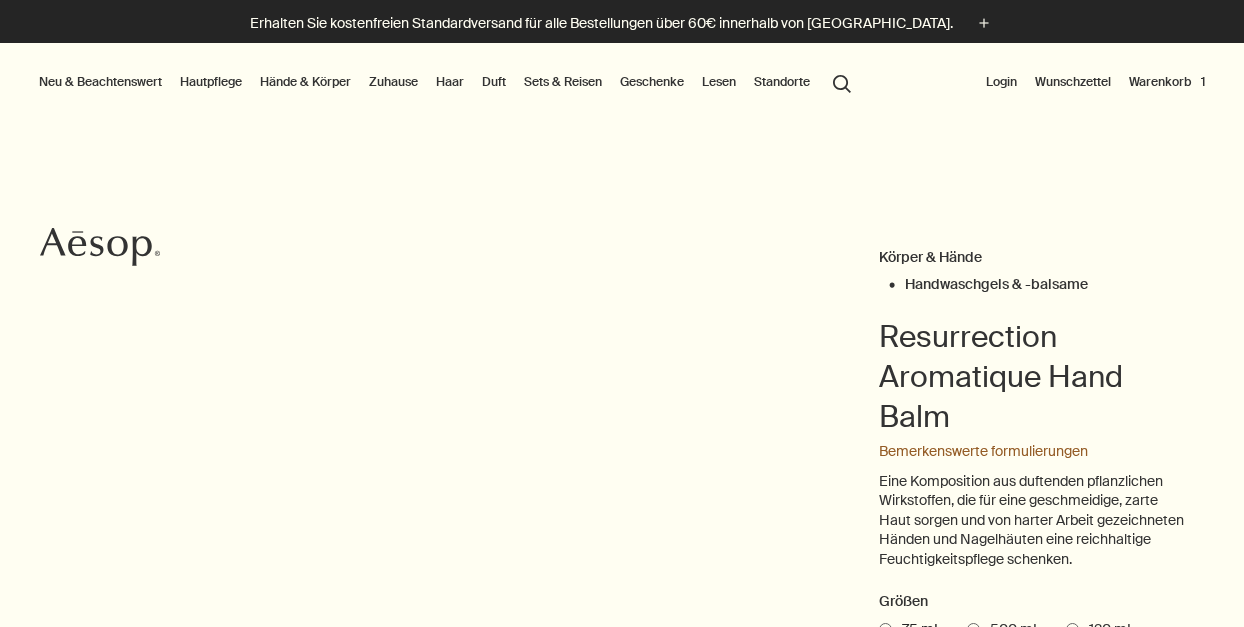 scroll, scrollTop: 0, scrollLeft: 0, axis: both 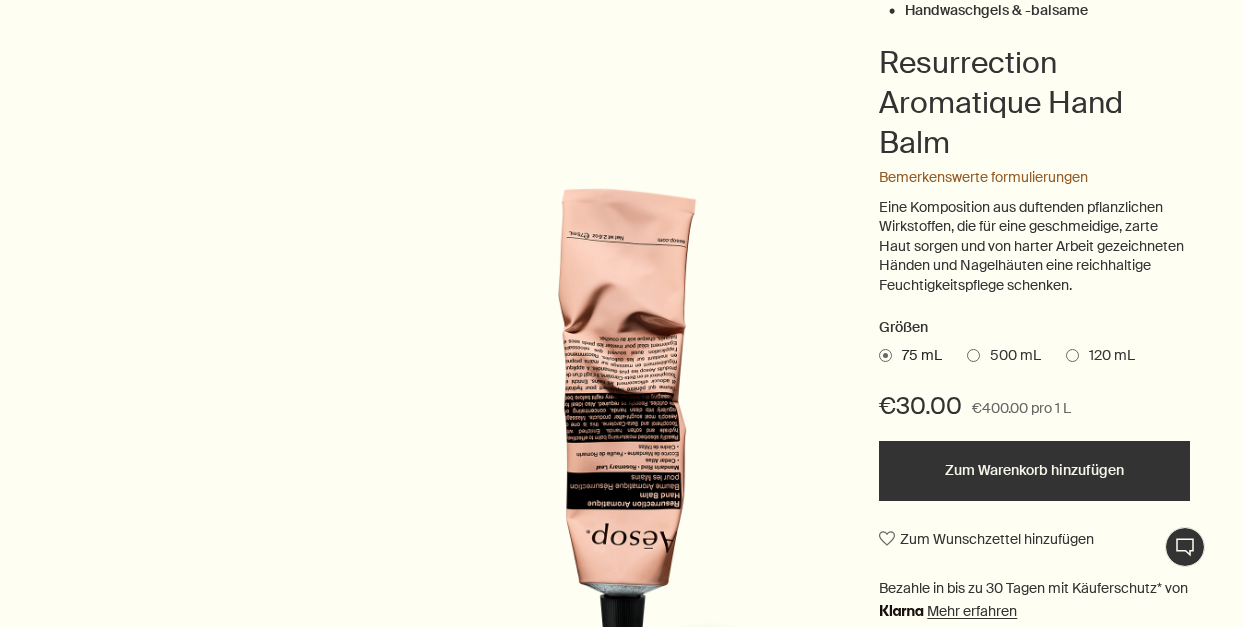 click on "Zum Warenkorb hinzufügen" at bounding box center [1034, 471] 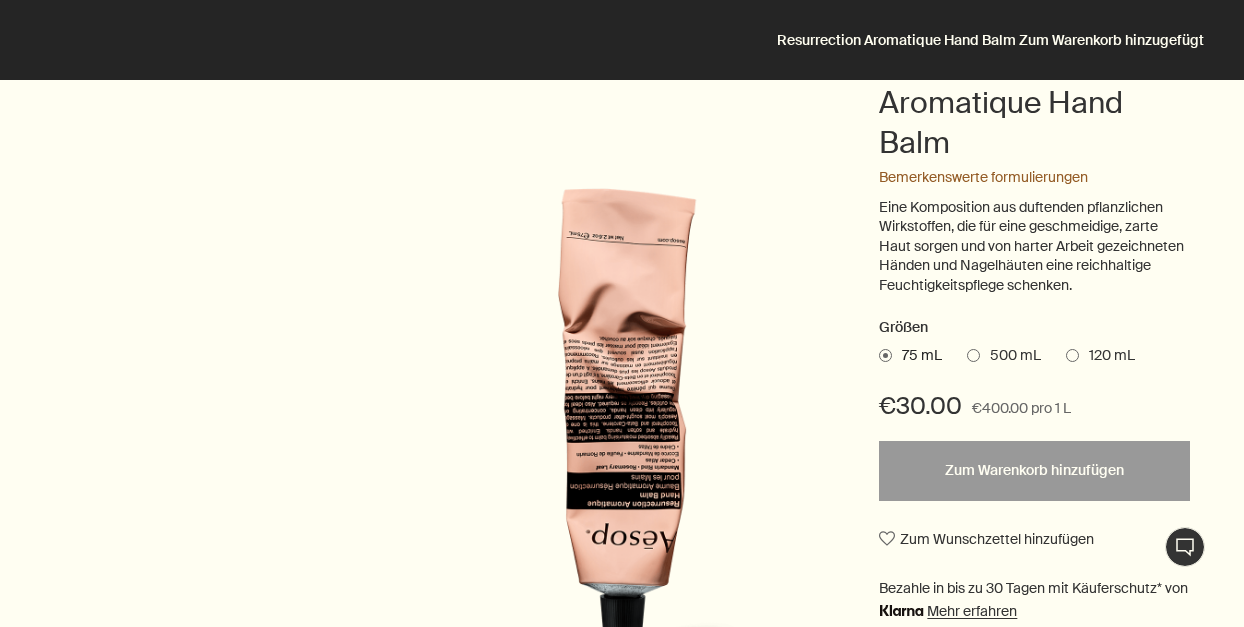 scroll, scrollTop: 0, scrollLeft: 0, axis: both 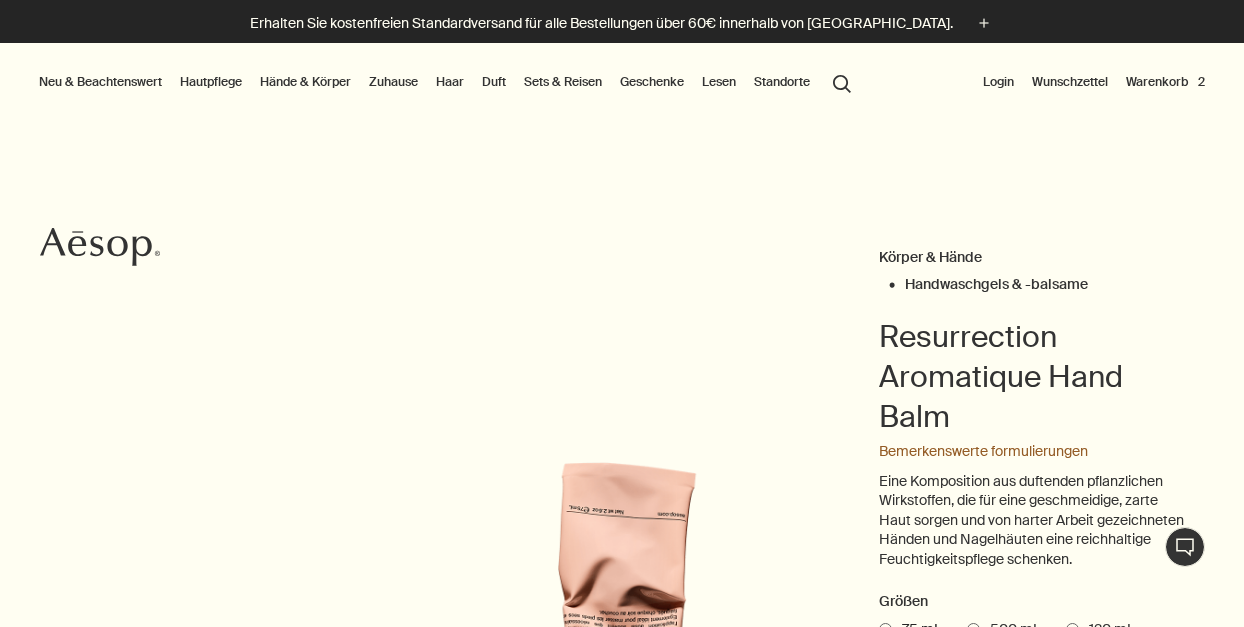 click on "Hände & Körper" at bounding box center [305, 82] 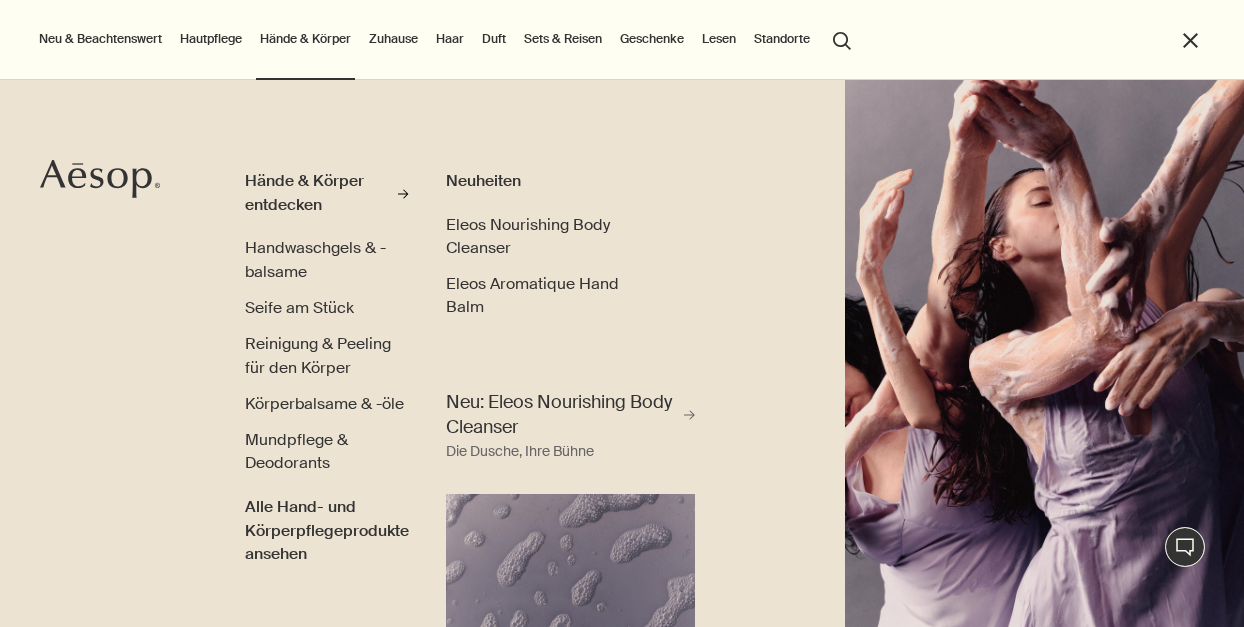 scroll, scrollTop: 7, scrollLeft: 0, axis: vertical 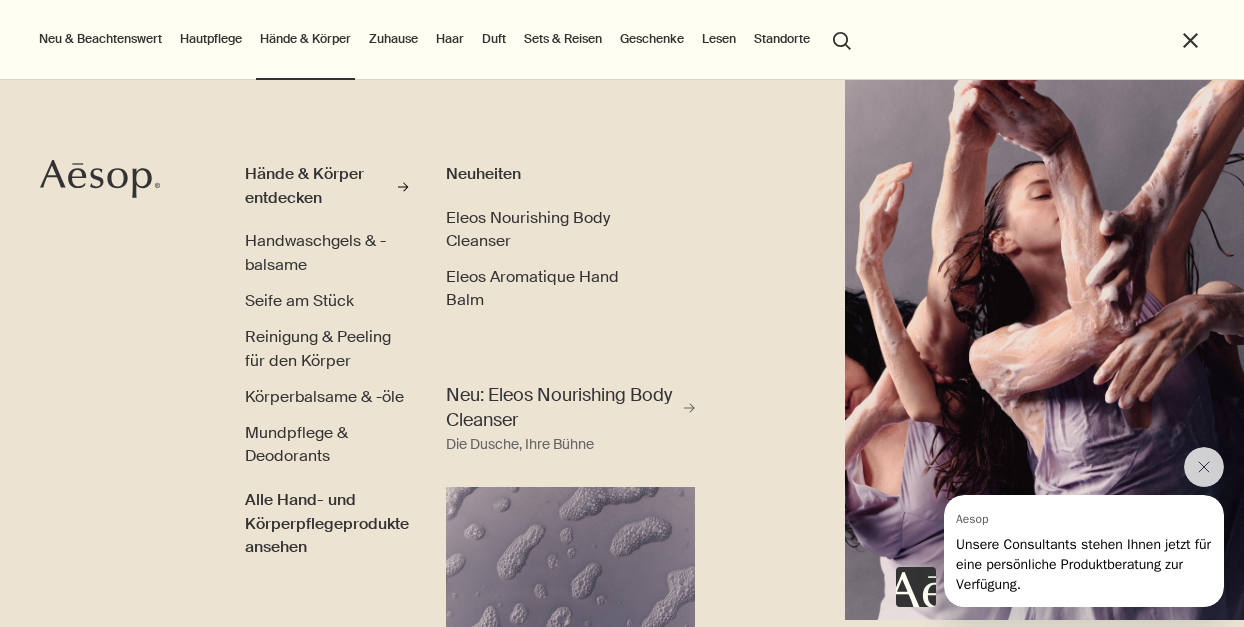 click on "Sets & Reisen" at bounding box center [563, 39] 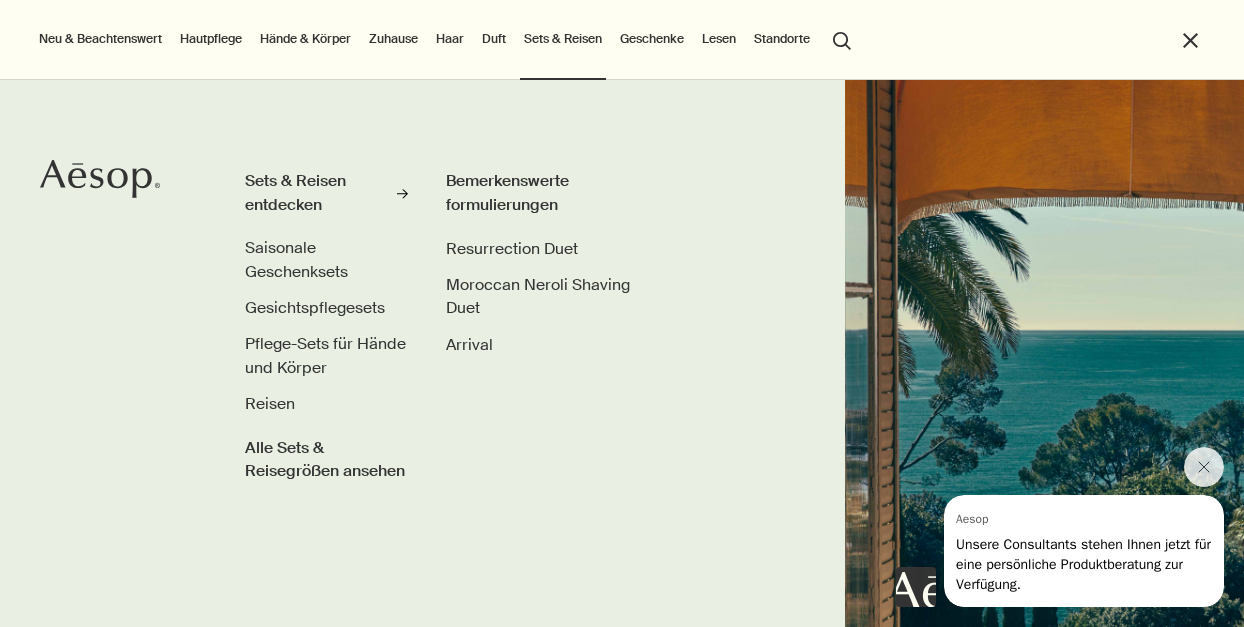 click on "Hände & Körper" at bounding box center [305, 39] 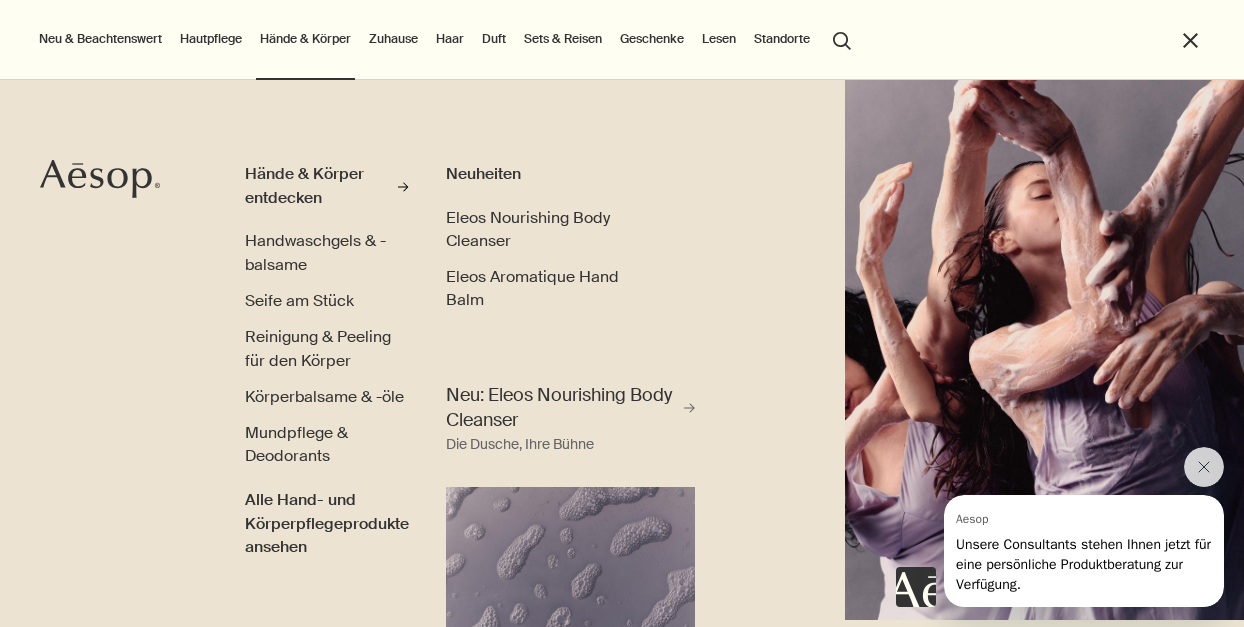 scroll, scrollTop: 0, scrollLeft: 0, axis: both 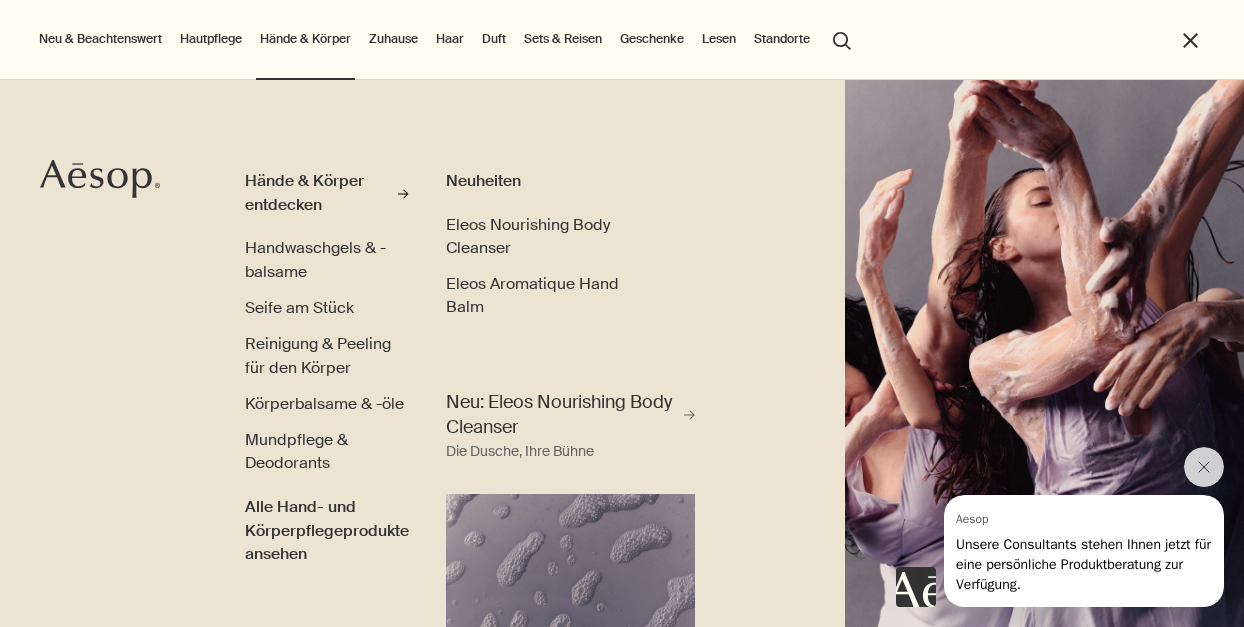 click on "Hautpflege" at bounding box center [211, 39] 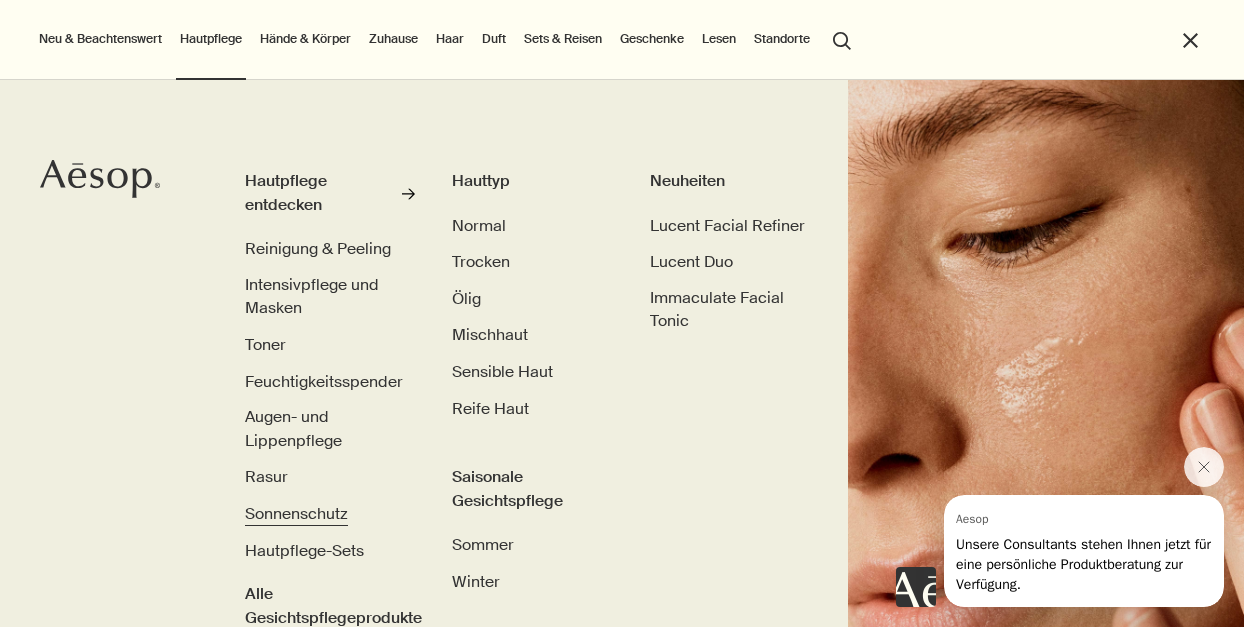 click on "Sonnenschutz" at bounding box center (296, 514) 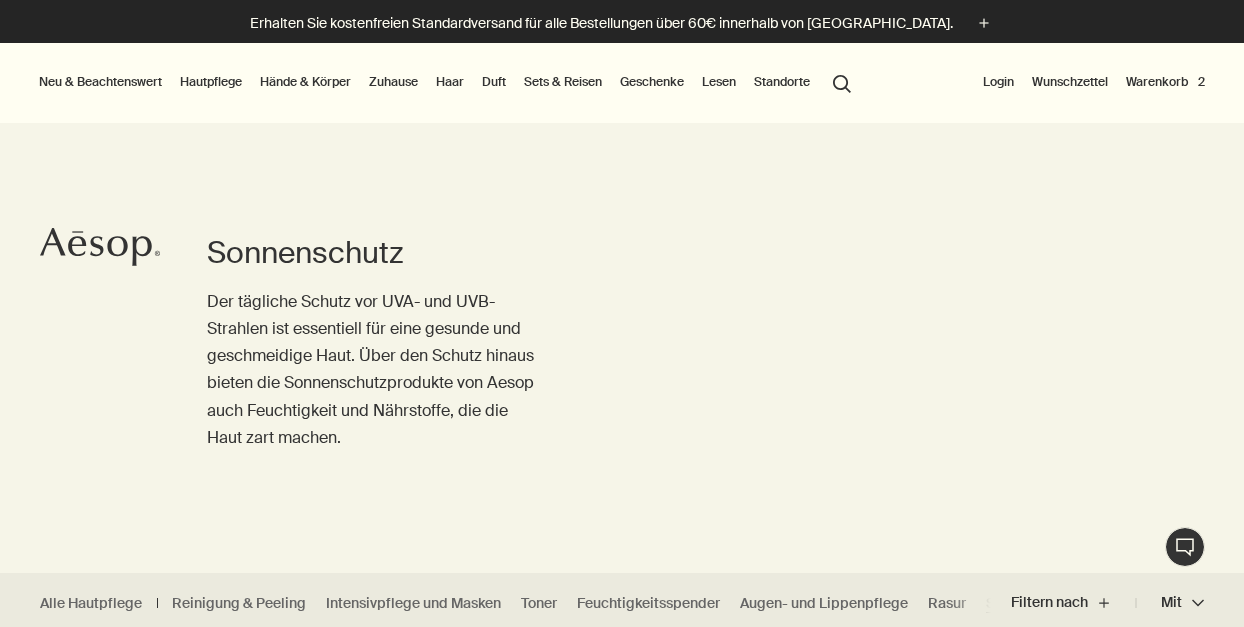 scroll, scrollTop: 0, scrollLeft: 0, axis: both 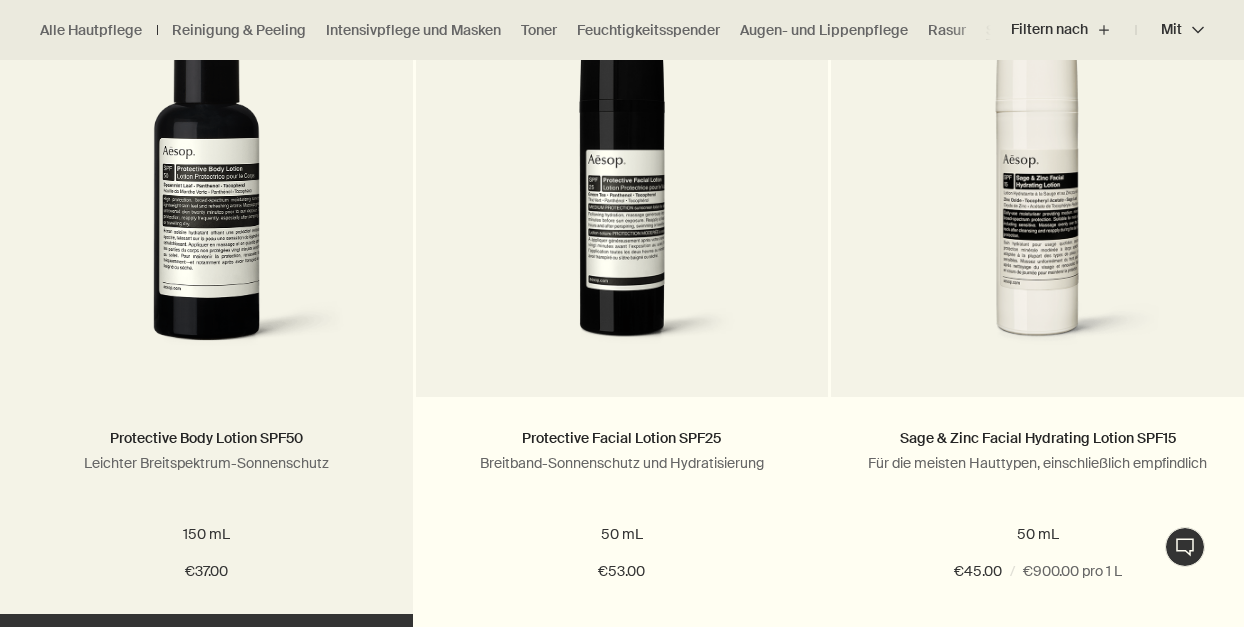 click at bounding box center [206, 182] 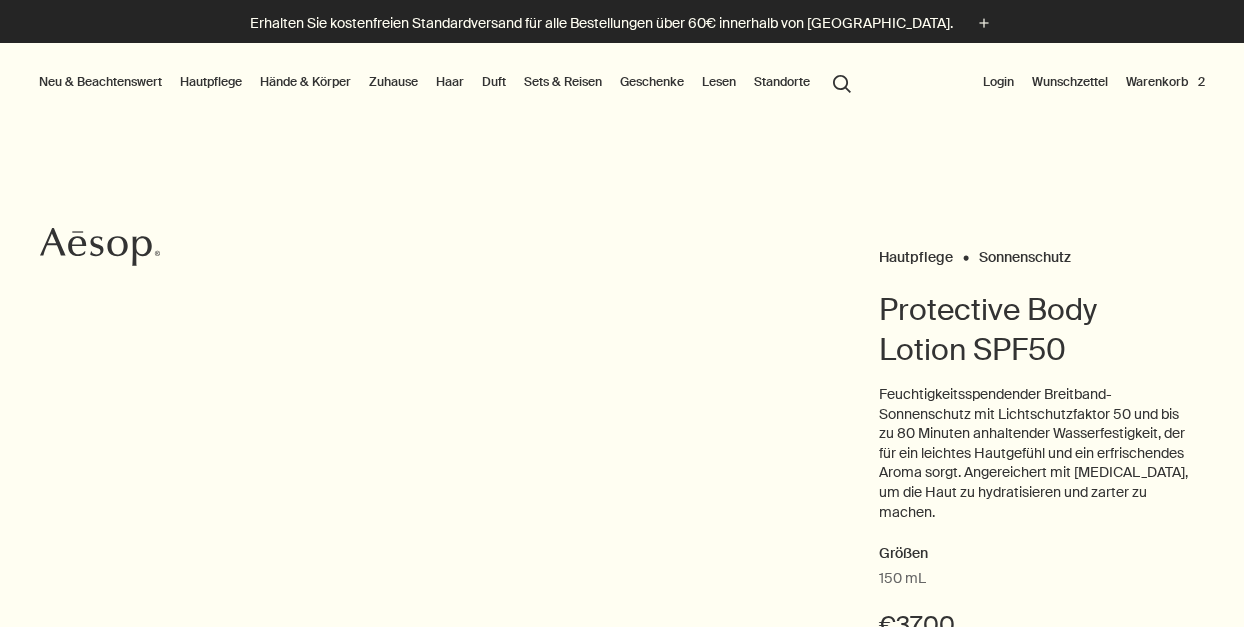 scroll, scrollTop: 0, scrollLeft: 0, axis: both 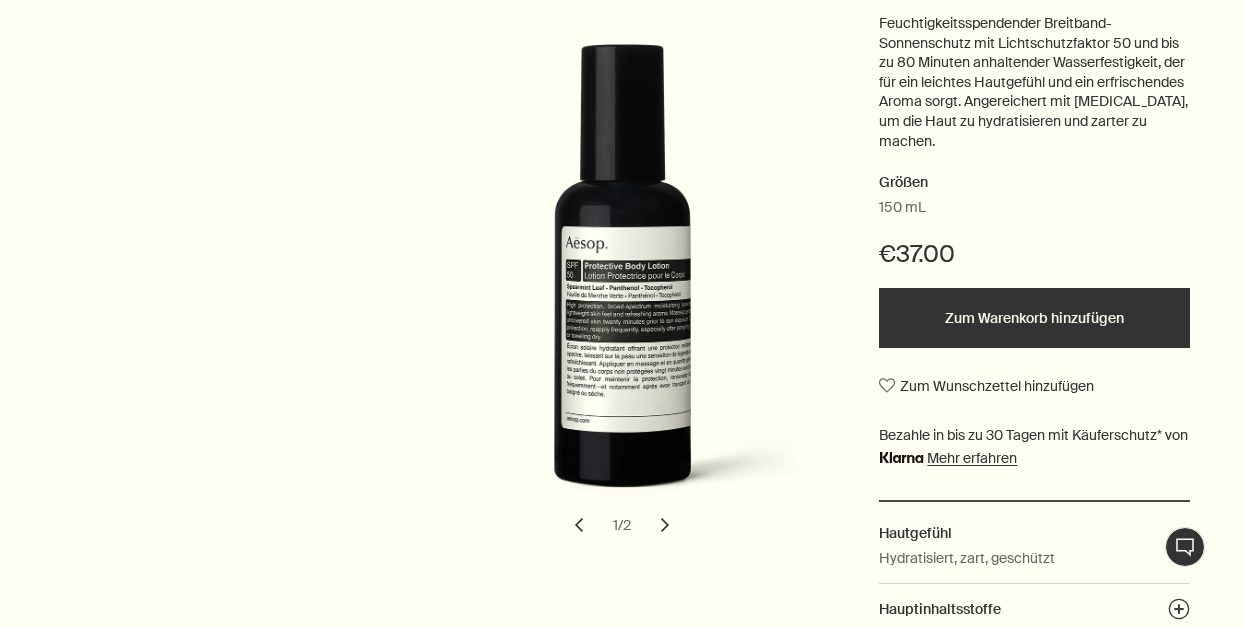 click on "Zum Warenkorb hinzufügen" at bounding box center (1034, 318) 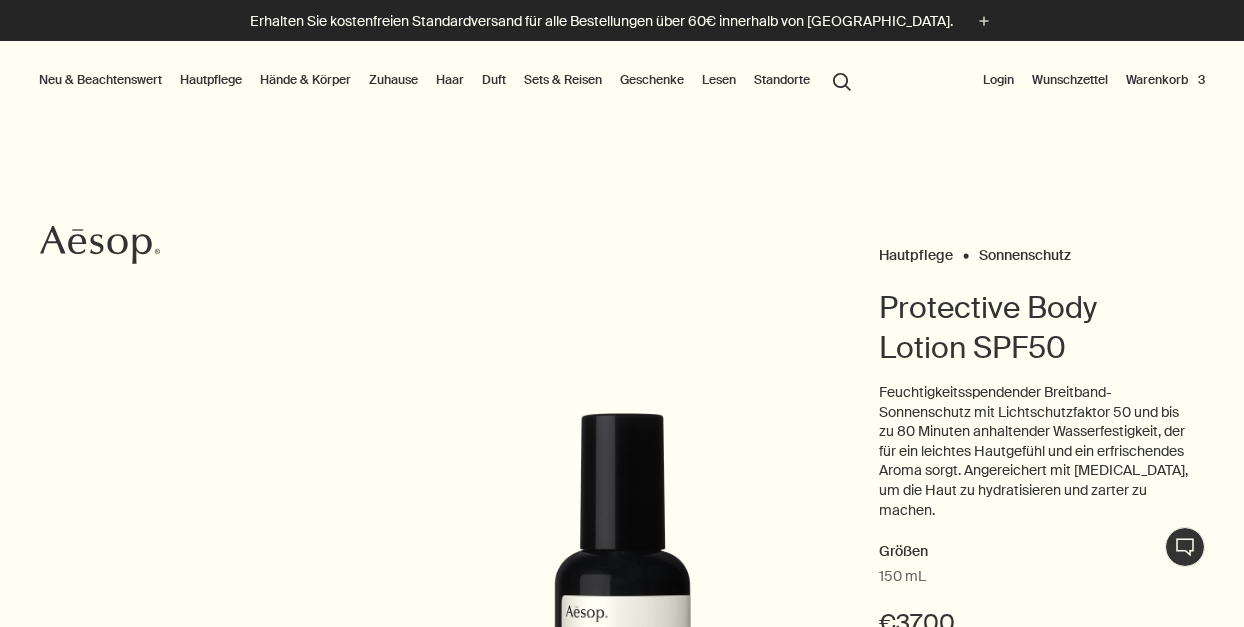 scroll, scrollTop: 0, scrollLeft: 0, axis: both 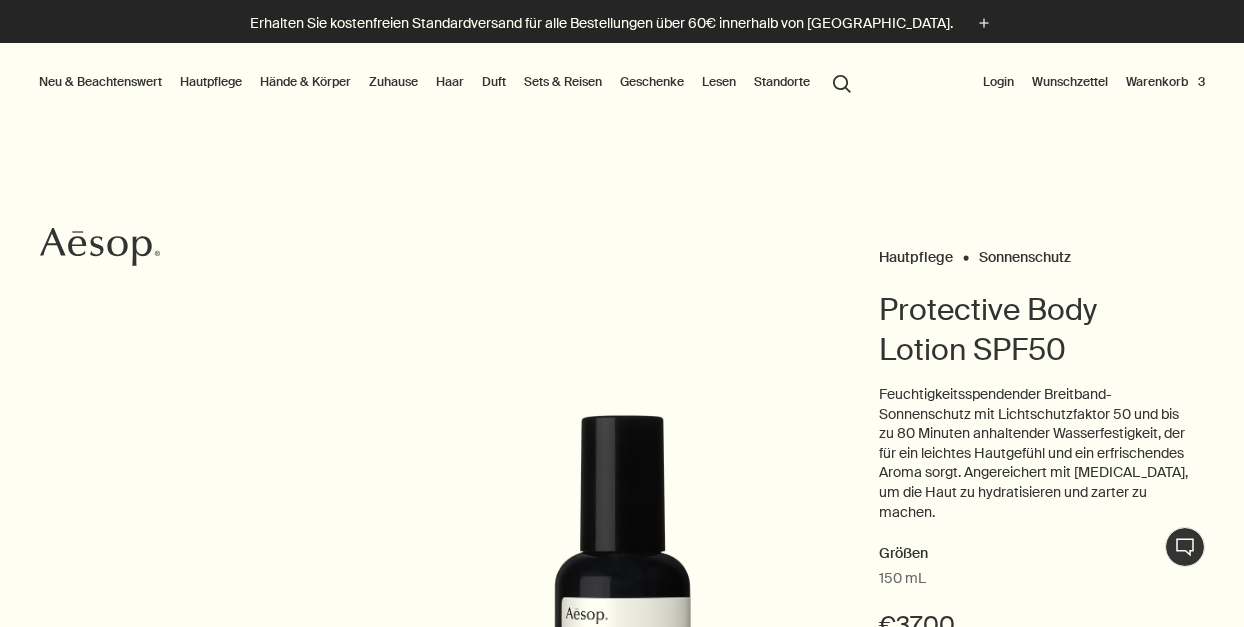 click on "Warenkorb 3" at bounding box center [1165, 82] 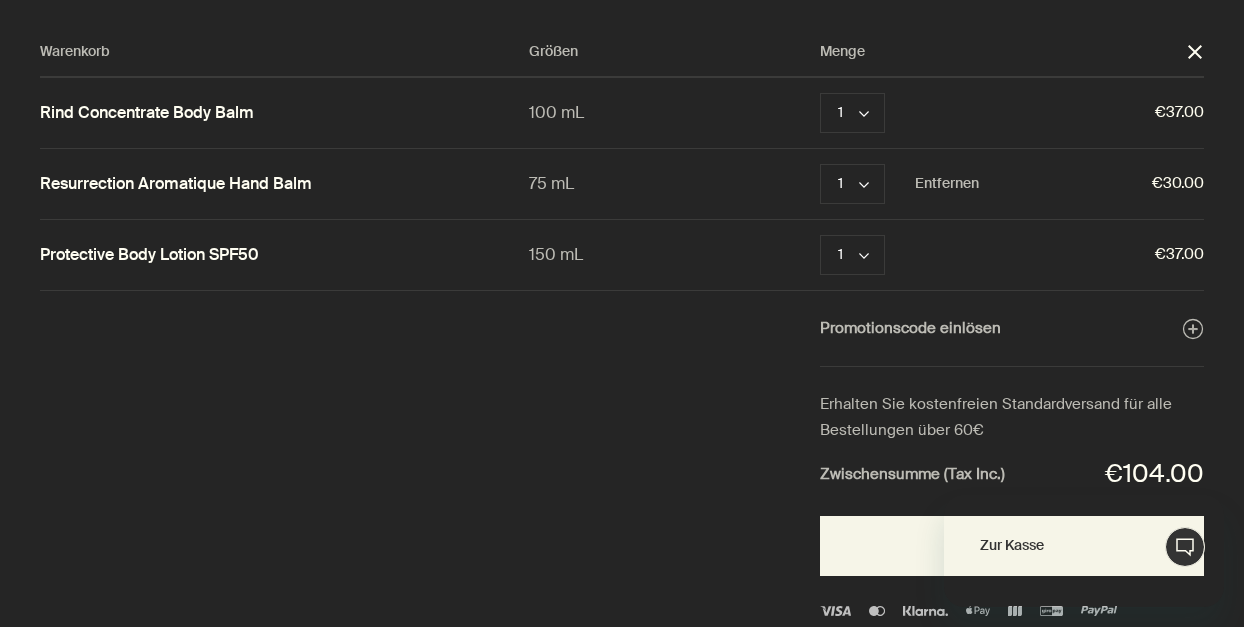 scroll, scrollTop: 0, scrollLeft: 0, axis: both 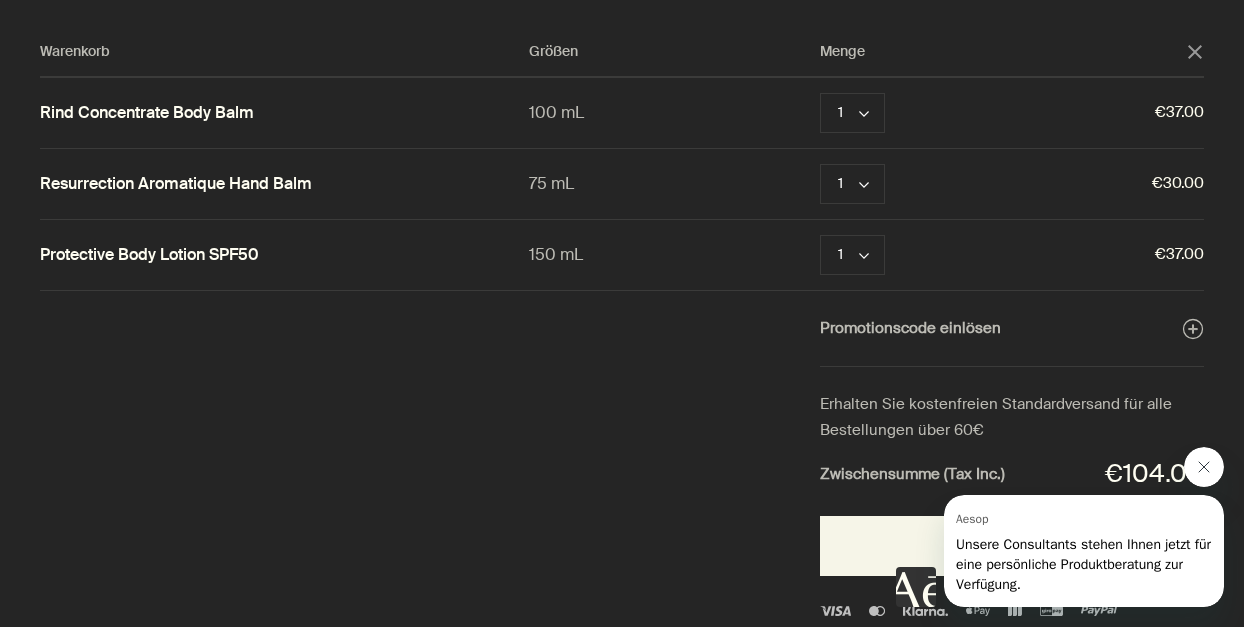 click 